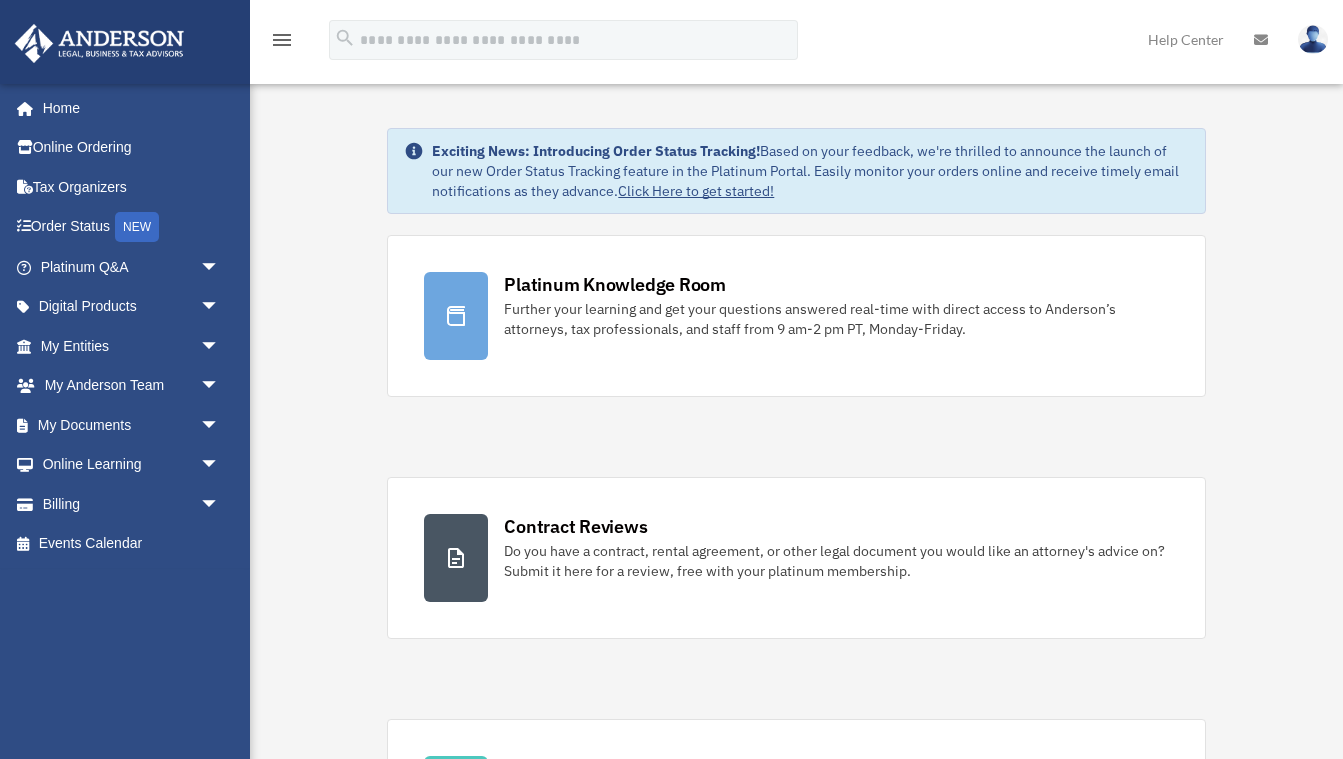 scroll, scrollTop: 0, scrollLeft: 0, axis: both 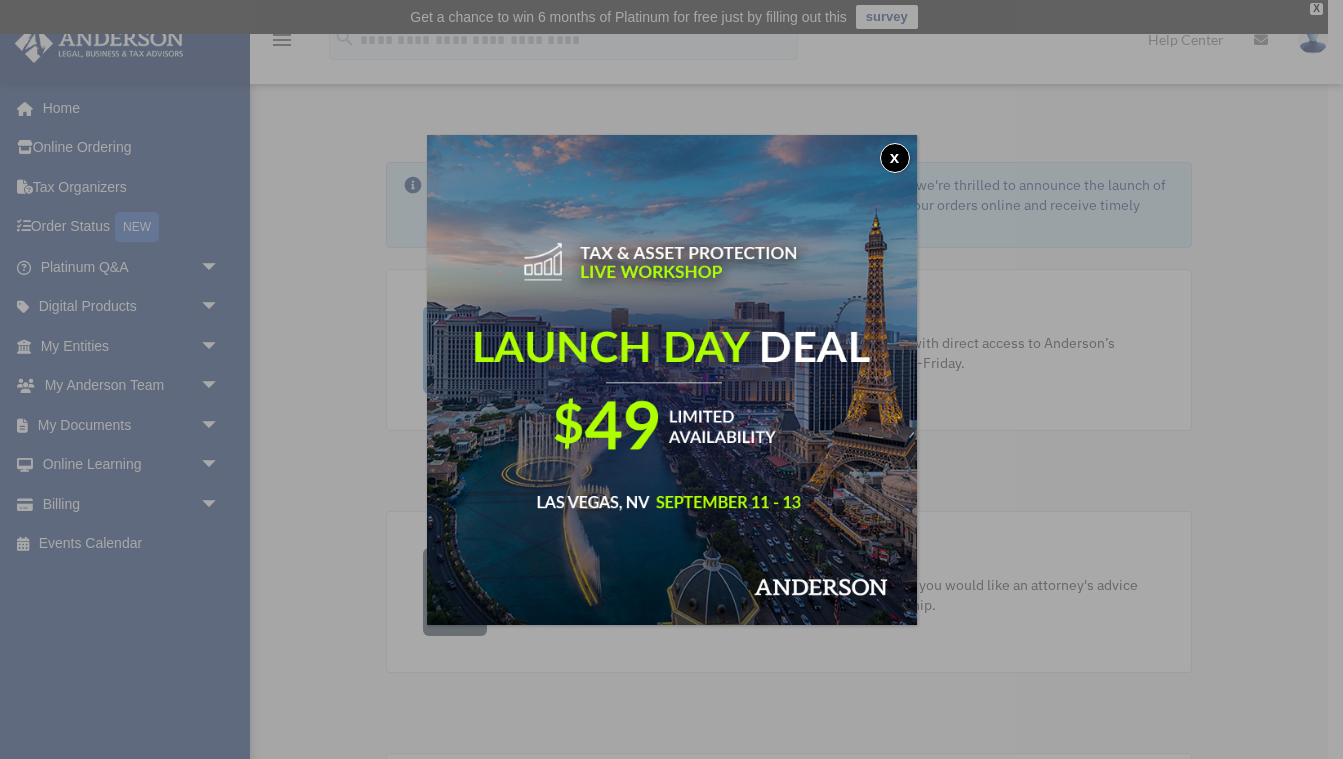 click on "x" at bounding box center (895, 158) 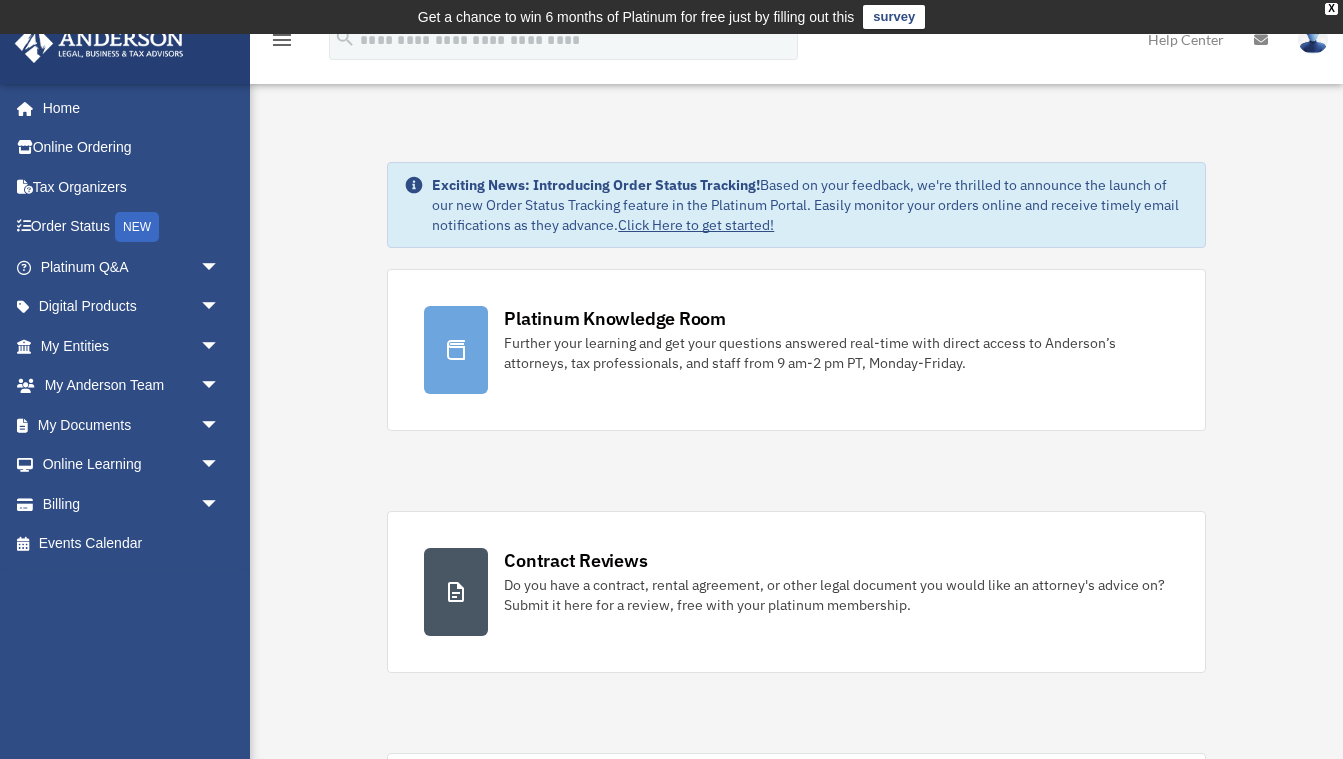 scroll, scrollTop: 0, scrollLeft: 0, axis: both 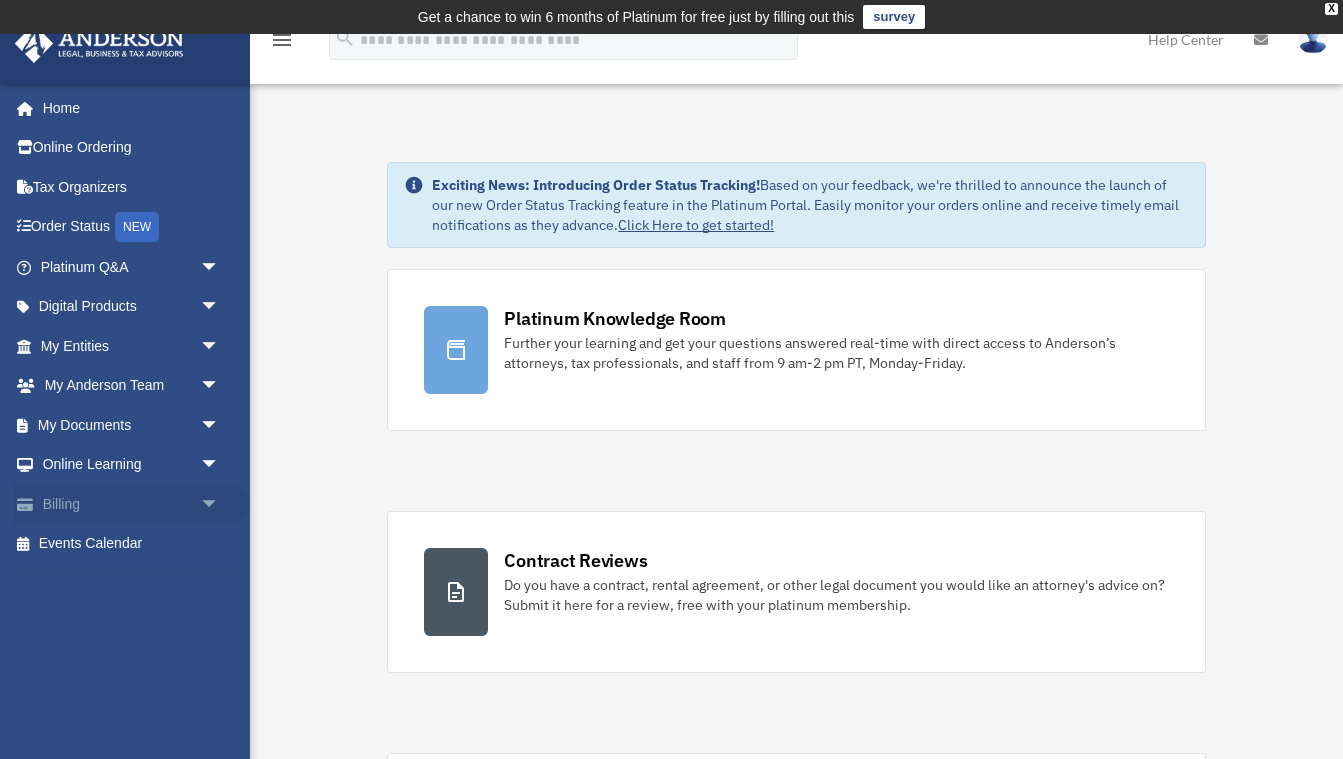 click on "Billing arrow_drop_down" at bounding box center [132, 504] 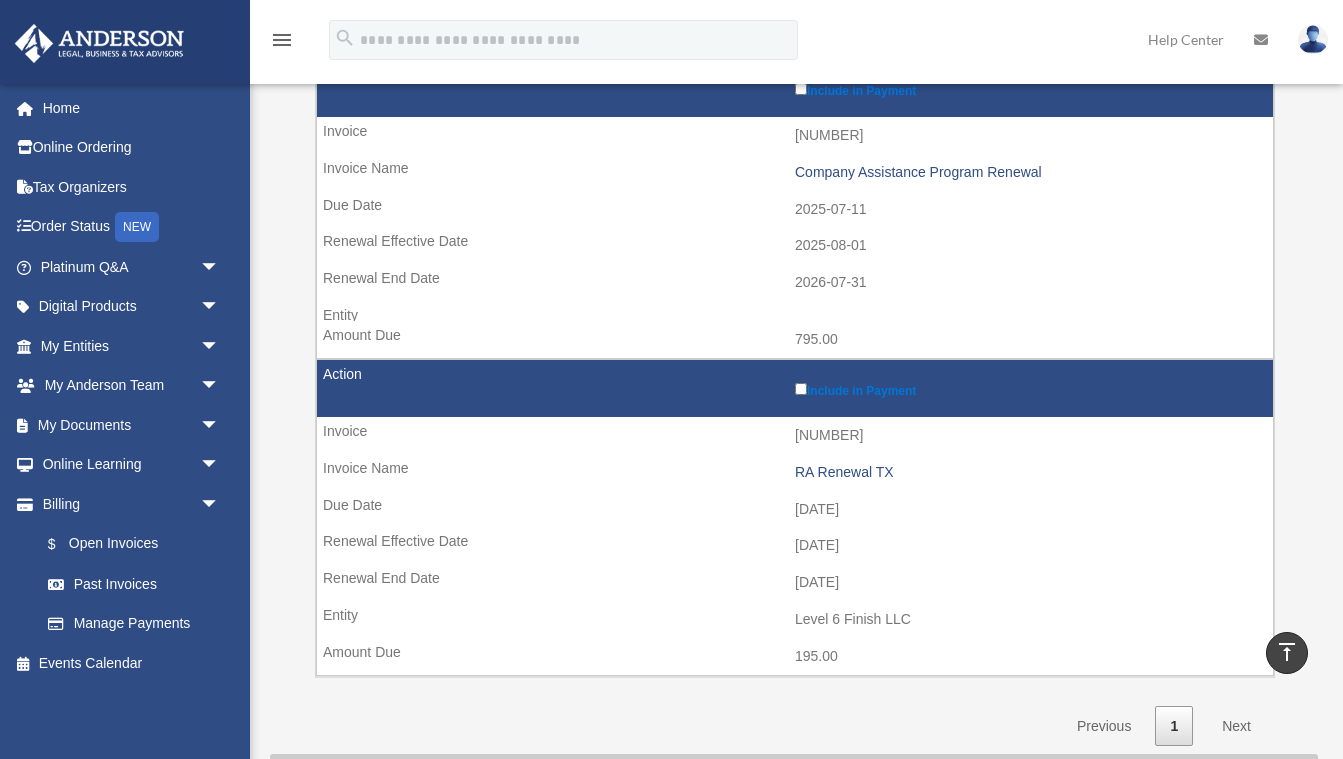 scroll, scrollTop: 322, scrollLeft: 0, axis: vertical 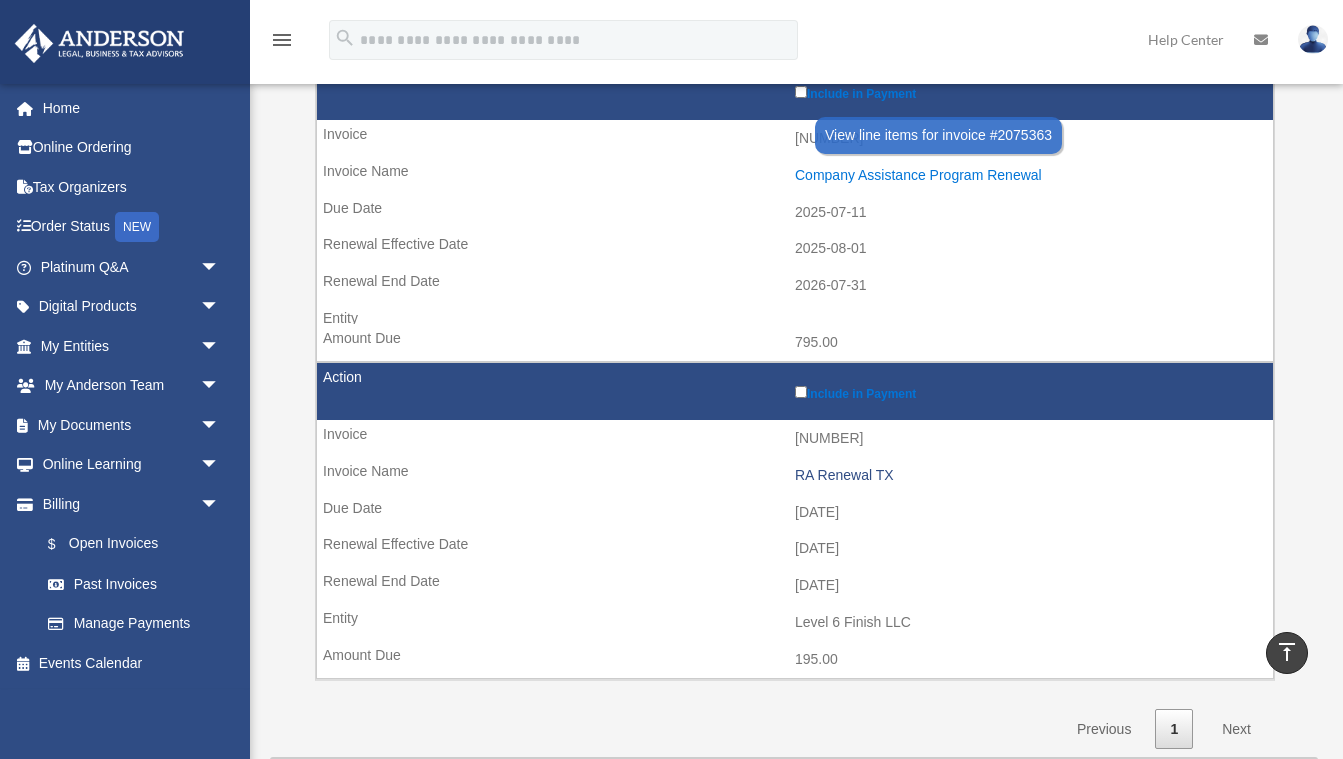 click on "Company Assistance Program Renewal" at bounding box center [1029, 175] 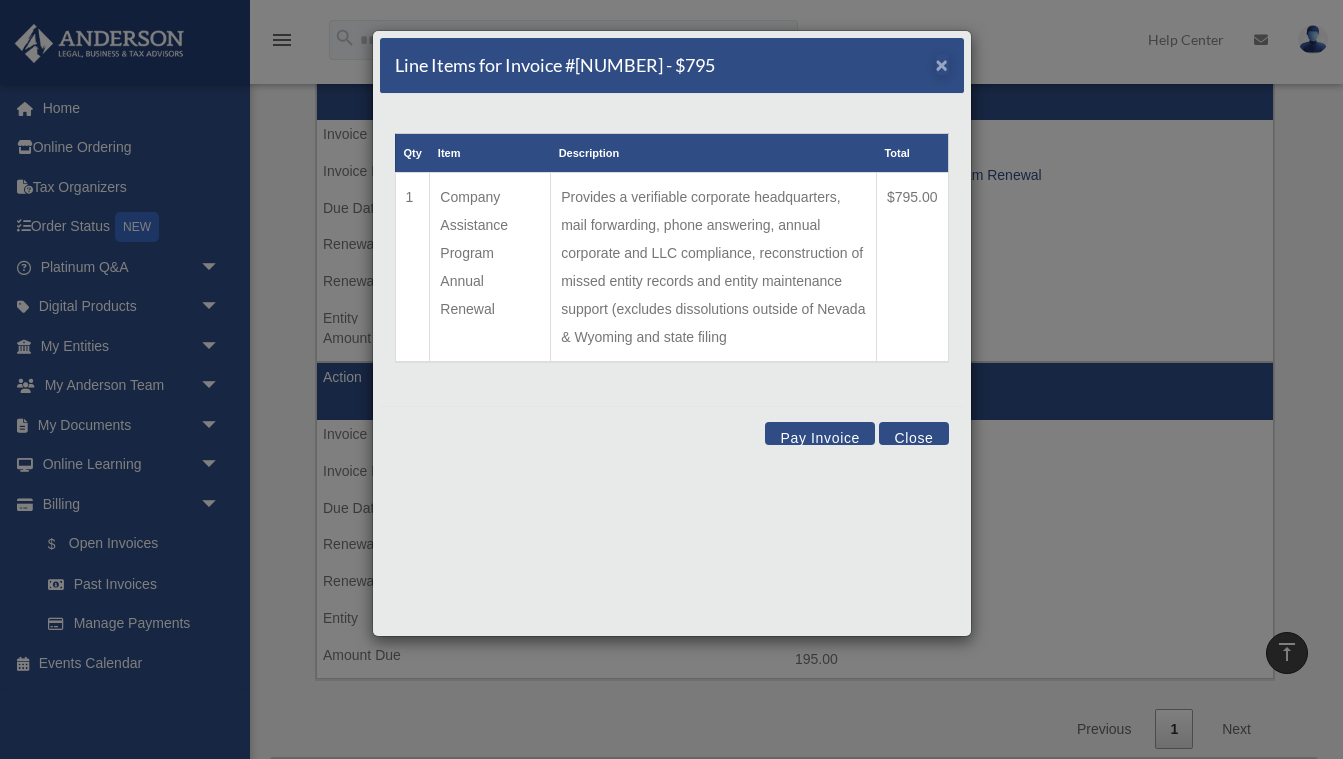 click on "×" at bounding box center [942, 64] 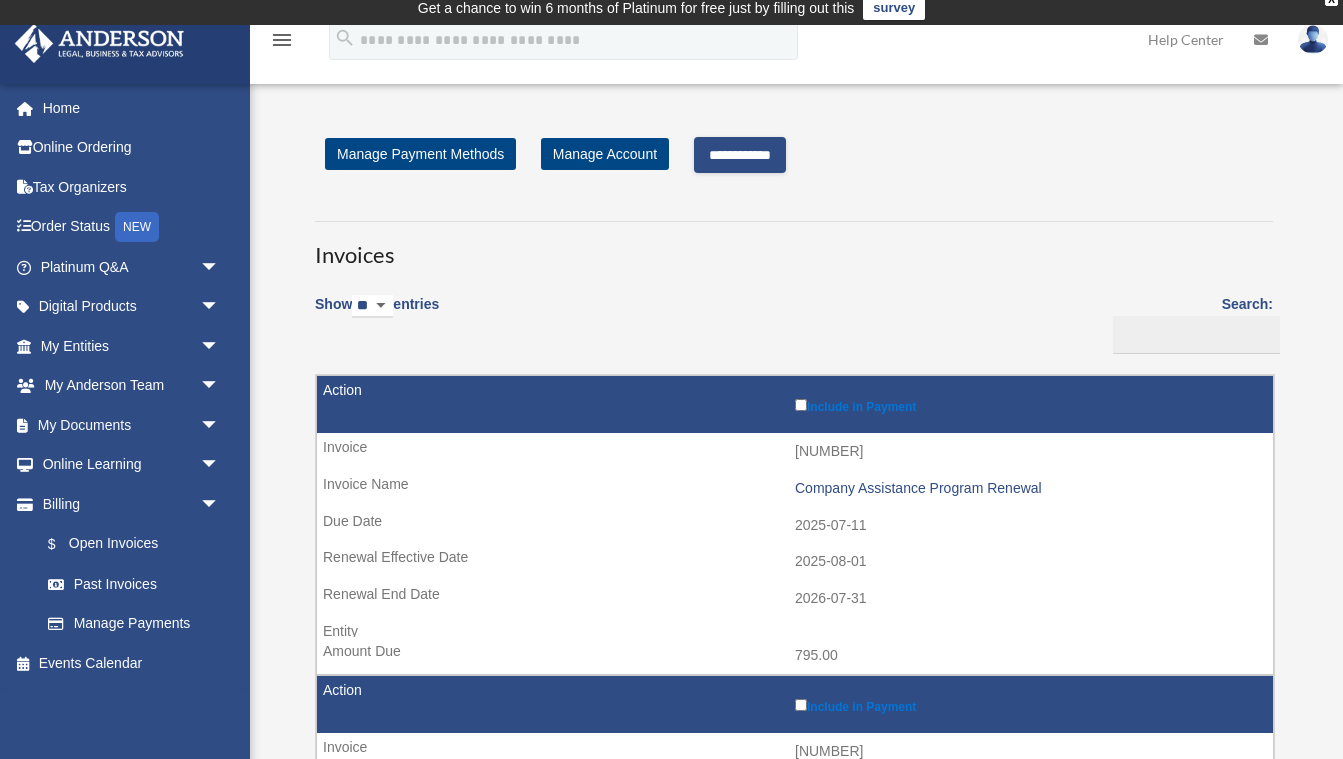 scroll, scrollTop: 10, scrollLeft: 0, axis: vertical 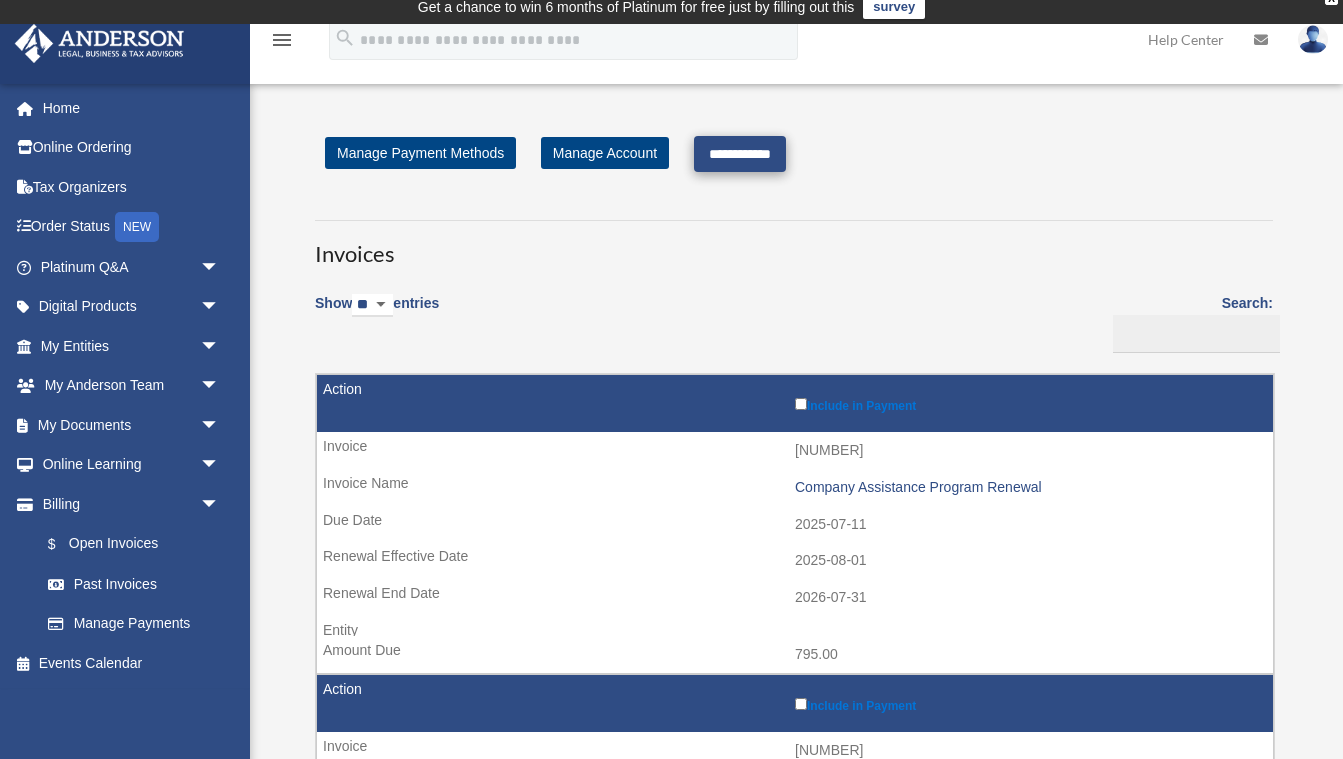 click on "**********" at bounding box center (740, 154) 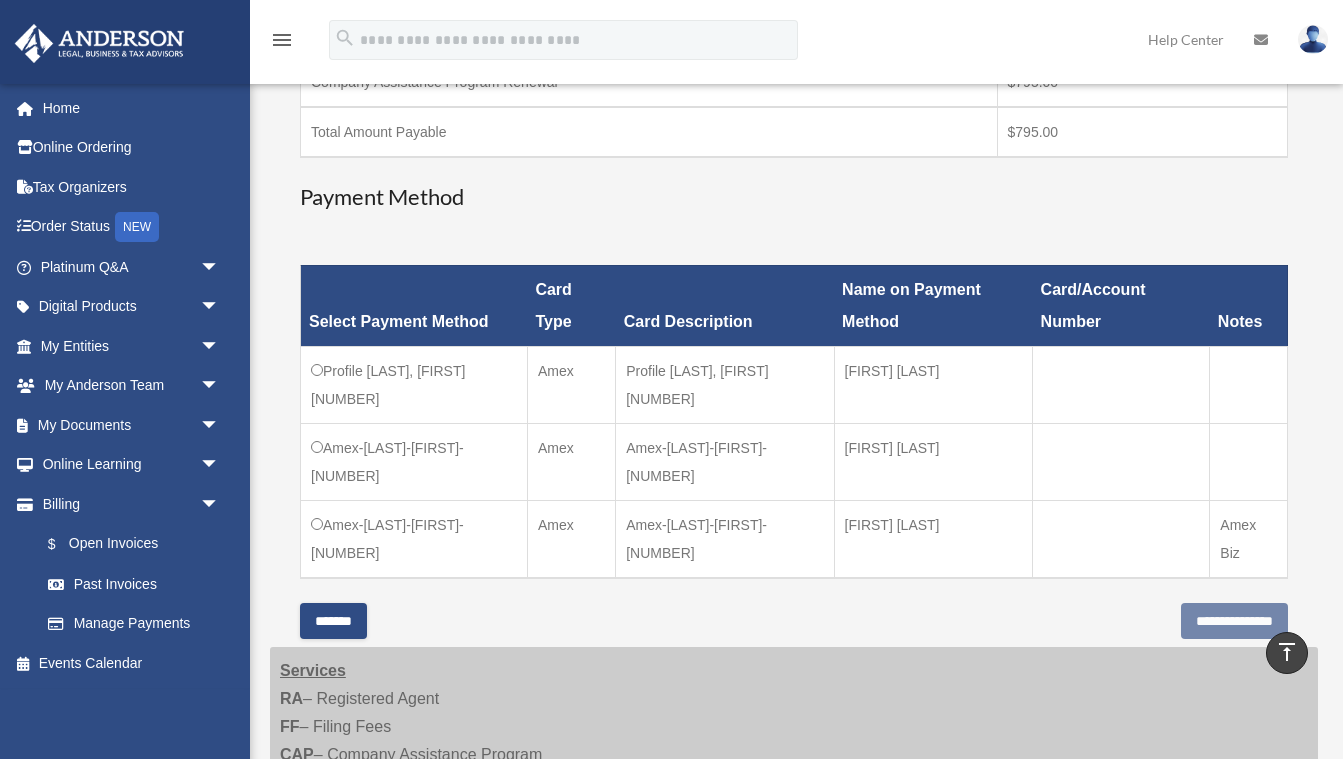 scroll, scrollTop: 435, scrollLeft: 0, axis: vertical 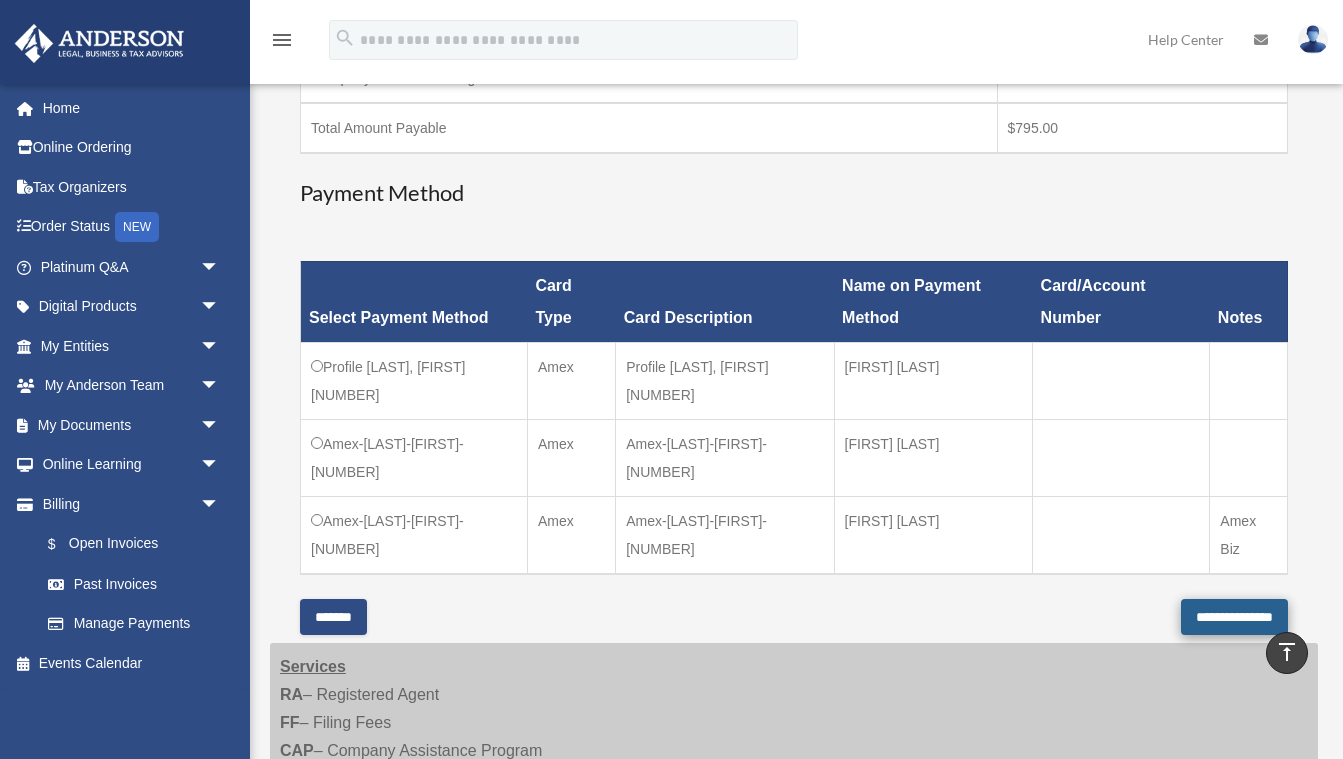 click on "**********" at bounding box center [1234, 617] 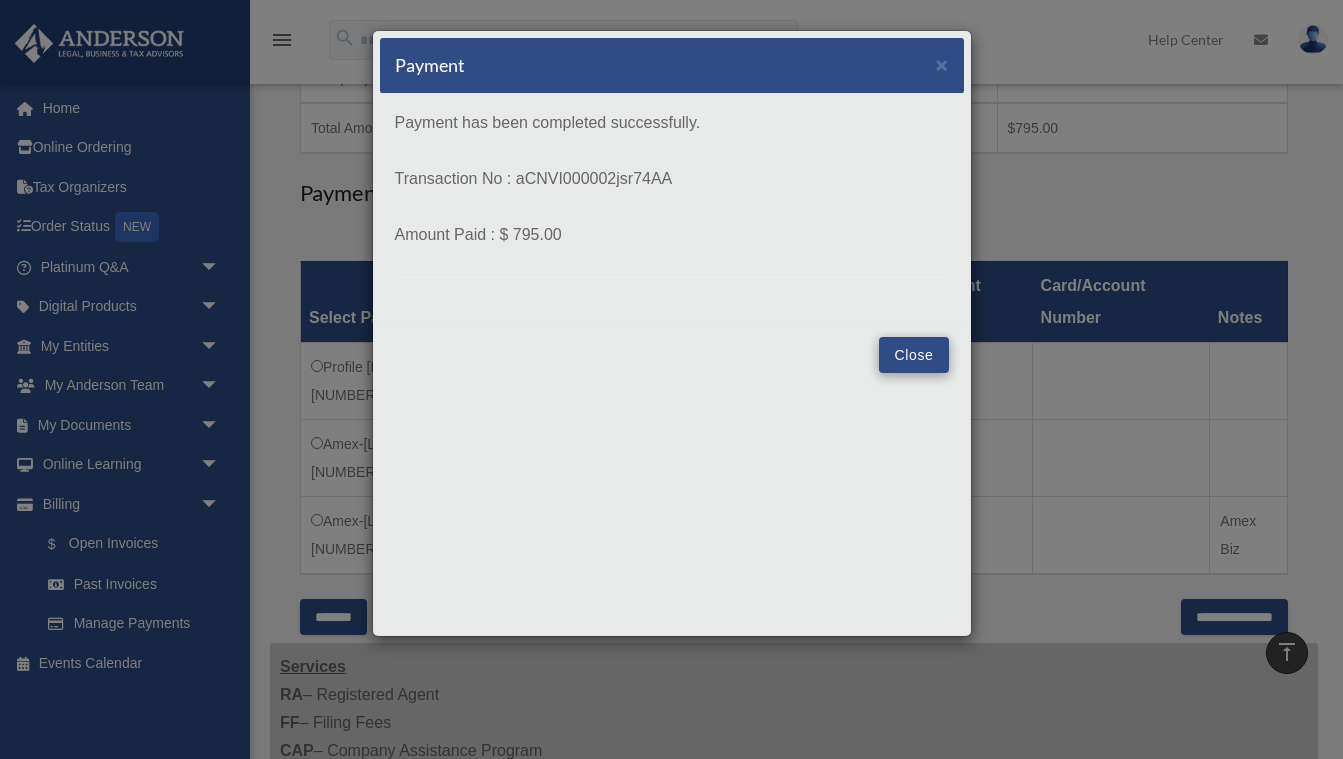 click on "Close" at bounding box center [913, 355] 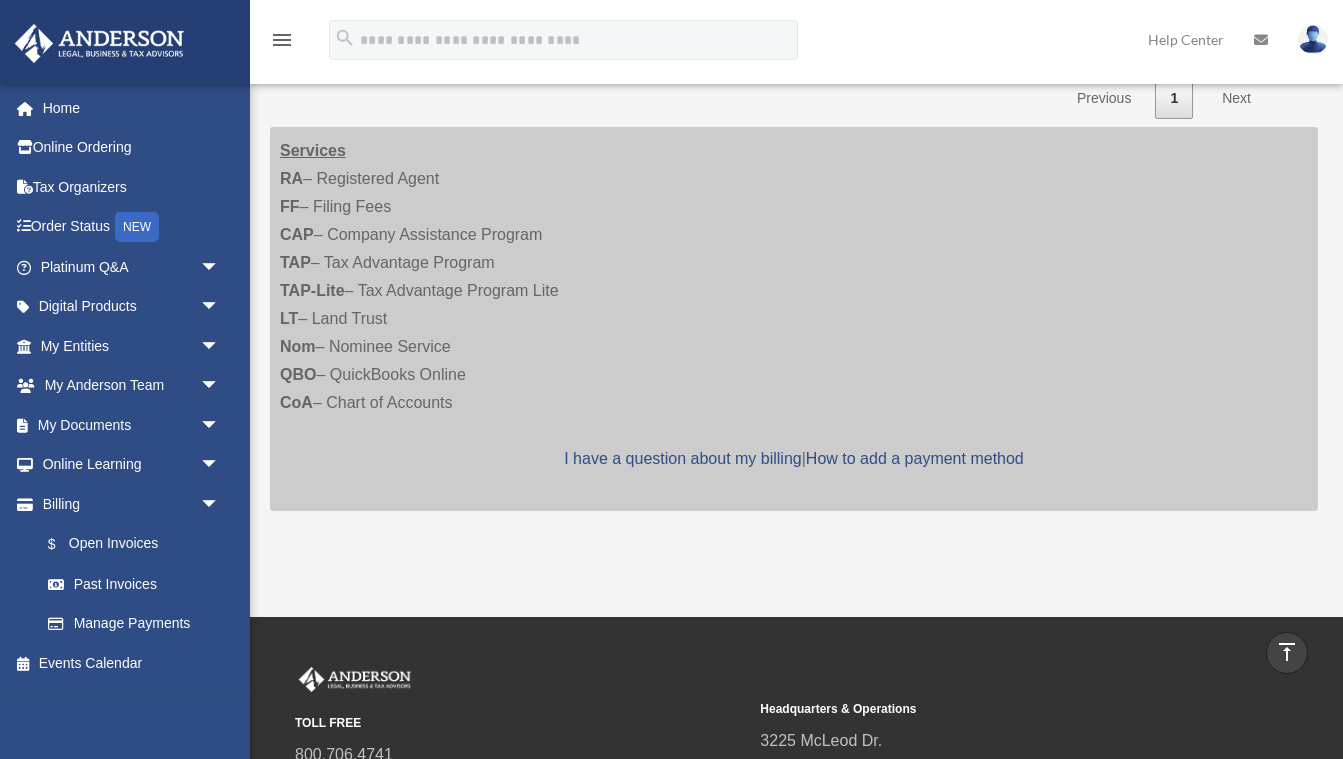 scroll, scrollTop: 672, scrollLeft: 0, axis: vertical 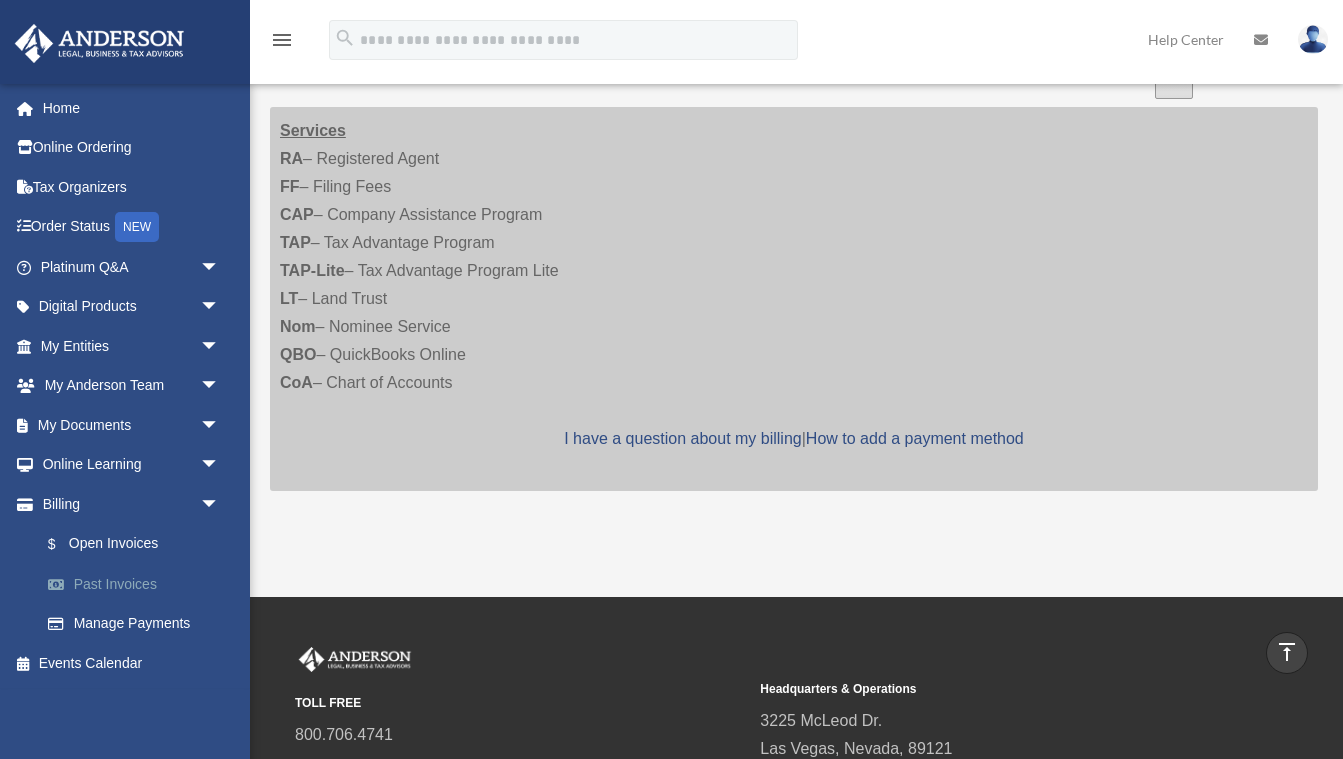 click on "Past Invoices" at bounding box center (139, 584) 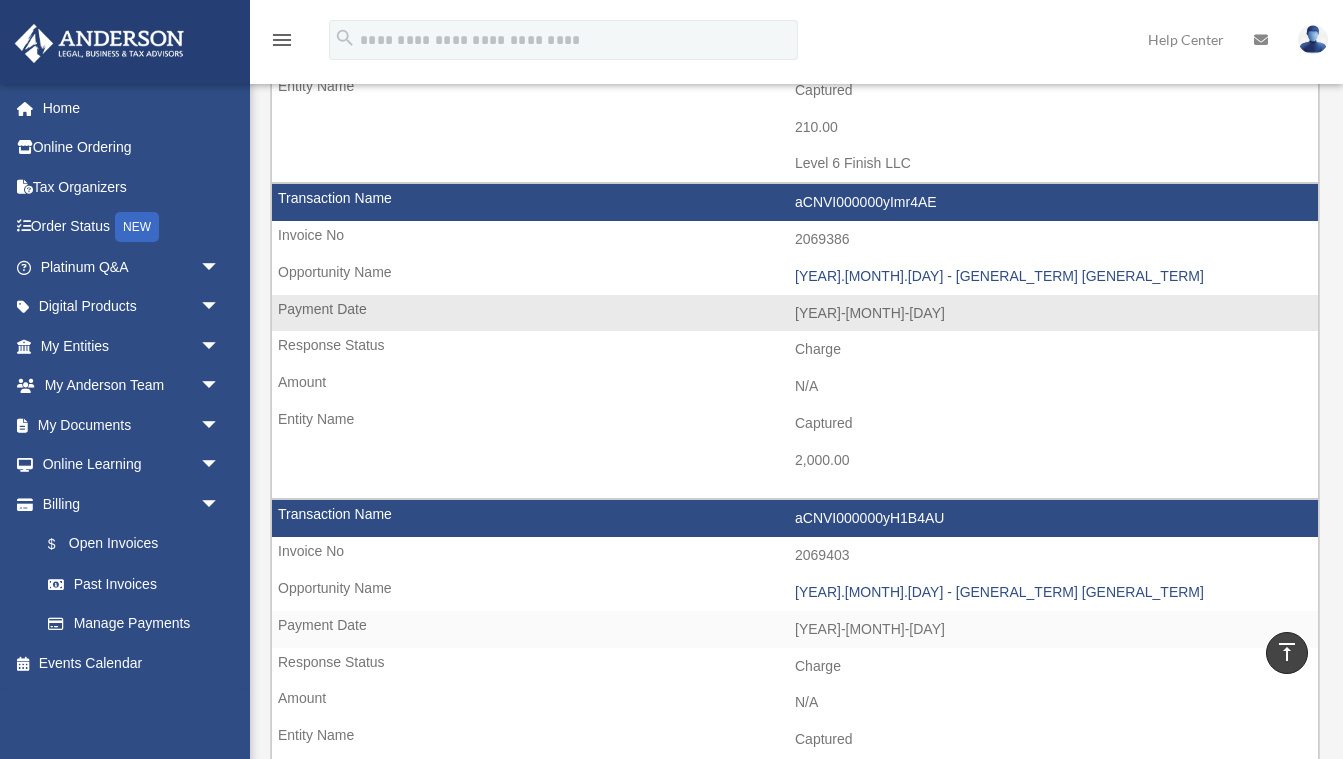 scroll, scrollTop: 1408, scrollLeft: 0, axis: vertical 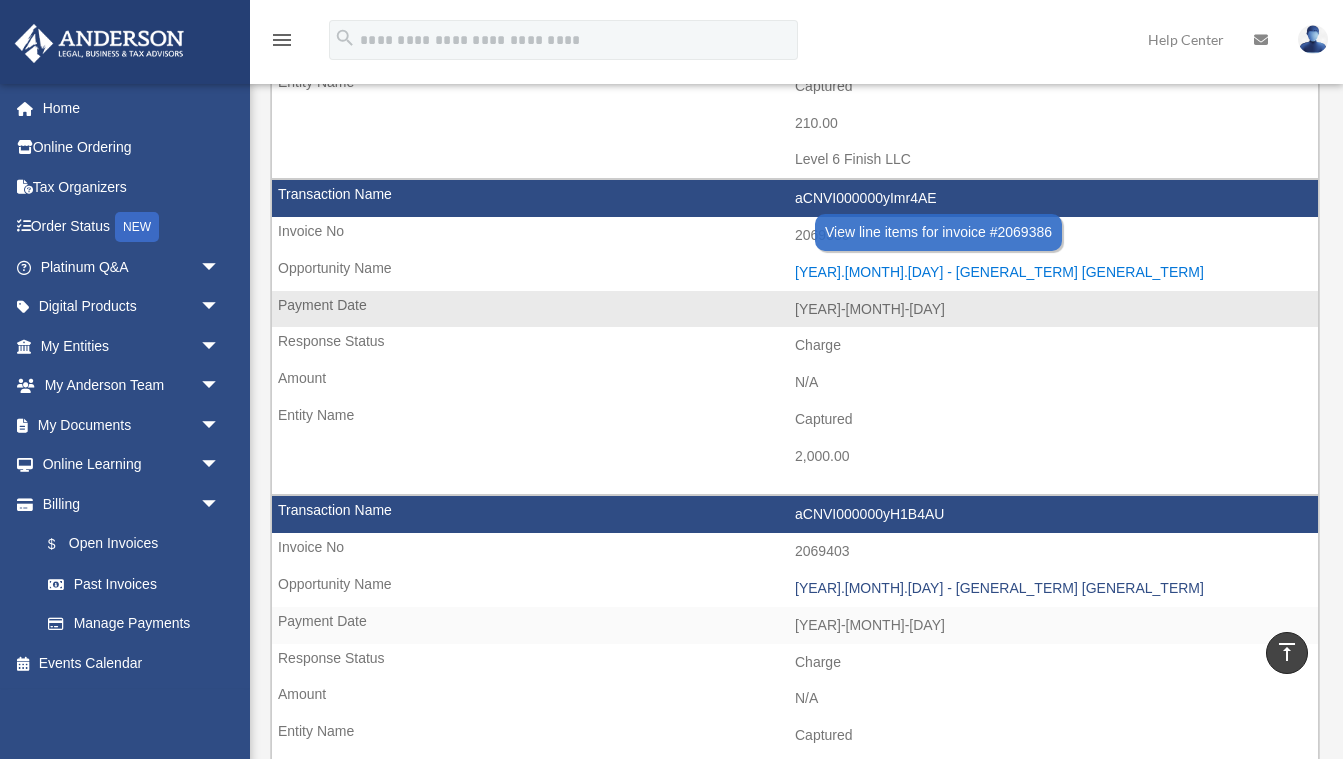 click on "[YEAR].[MONTH].[DAY] - [GENERAL_TERM] [GENERAL_TERM]" at bounding box center (1051, 272) 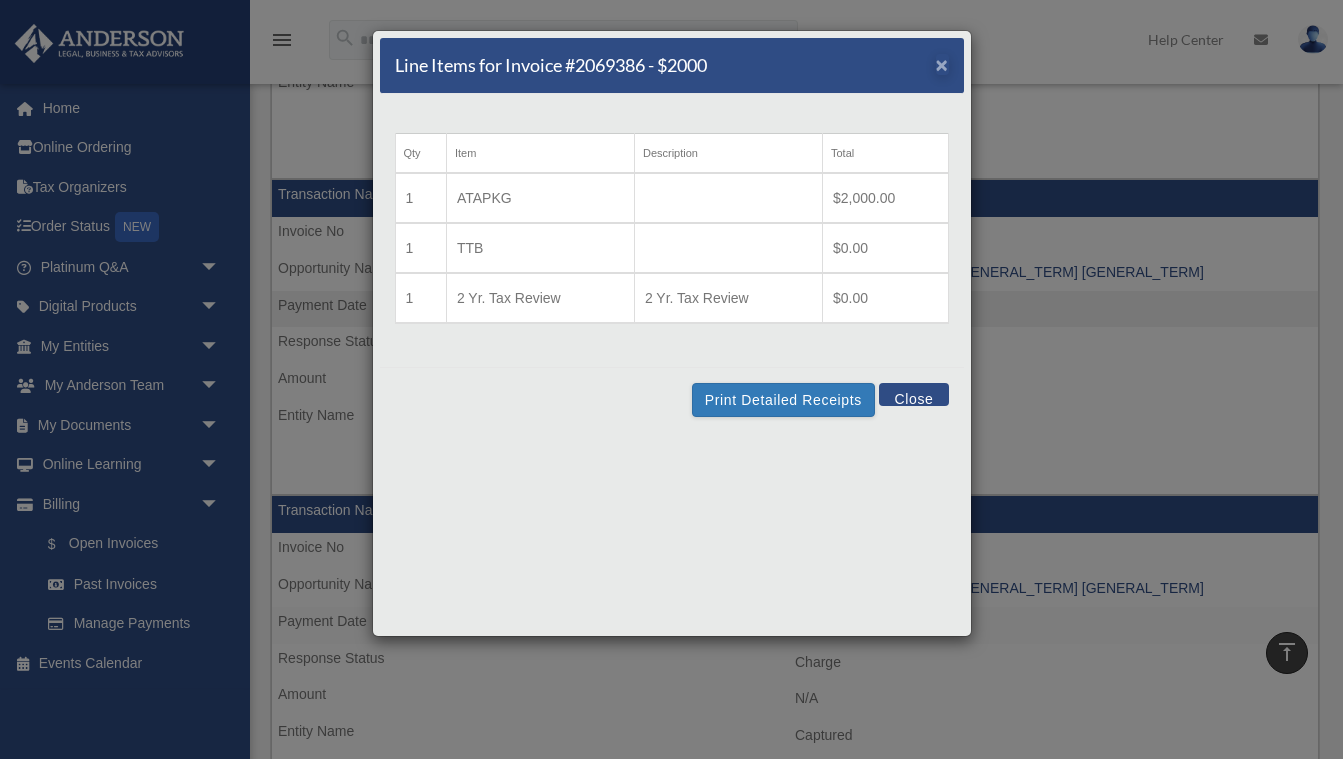 click on "×" at bounding box center [942, 64] 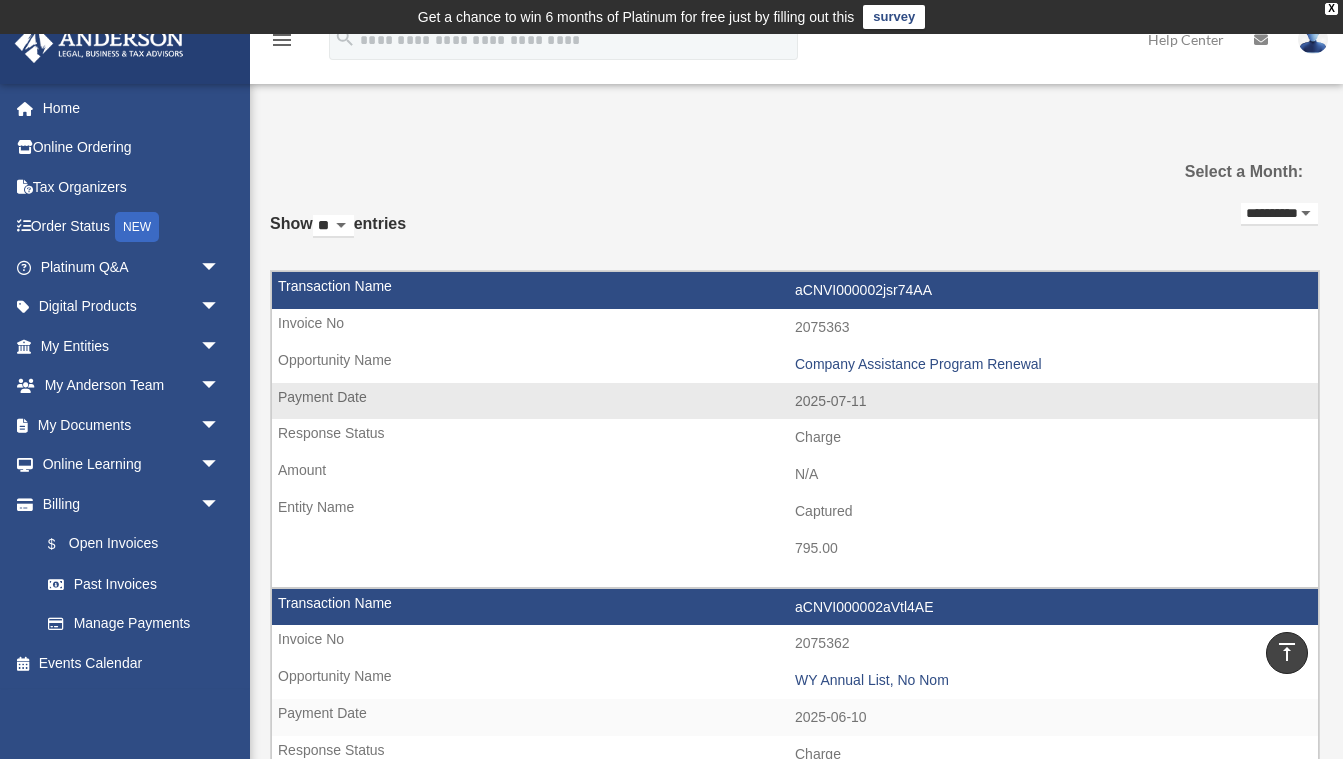 scroll, scrollTop: 0, scrollLeft: 0, axis: both 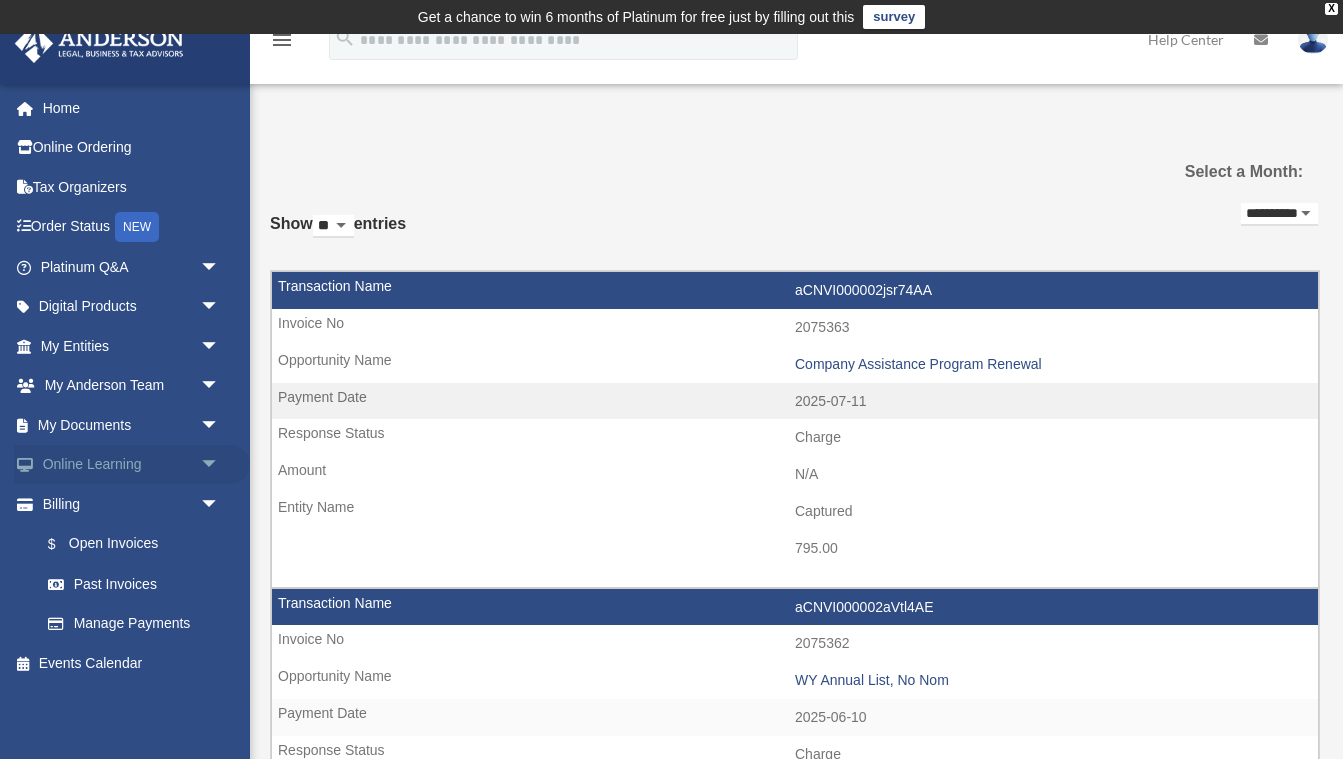 click on "arrow_drop_down" at bounding box center [220, 465] 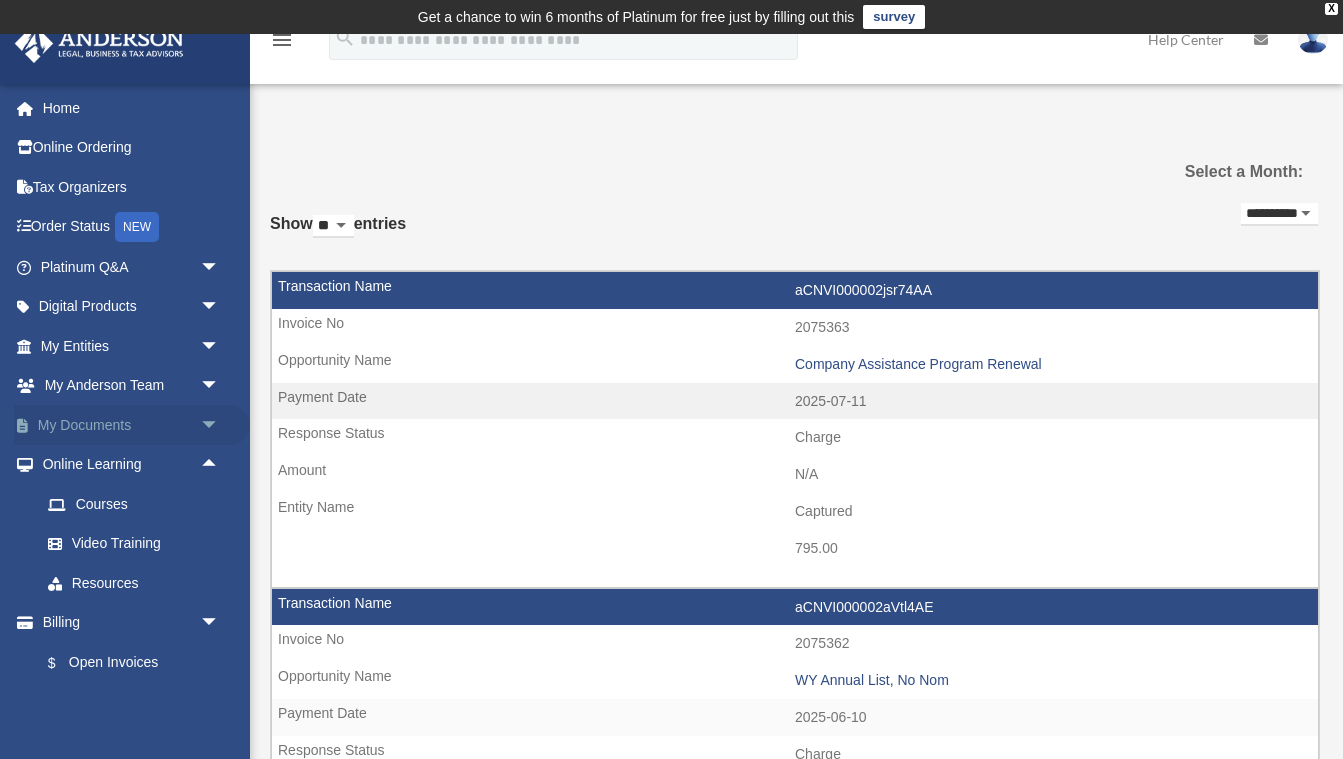 click on "arrow_drop_down" at bounding box center [220, 425] 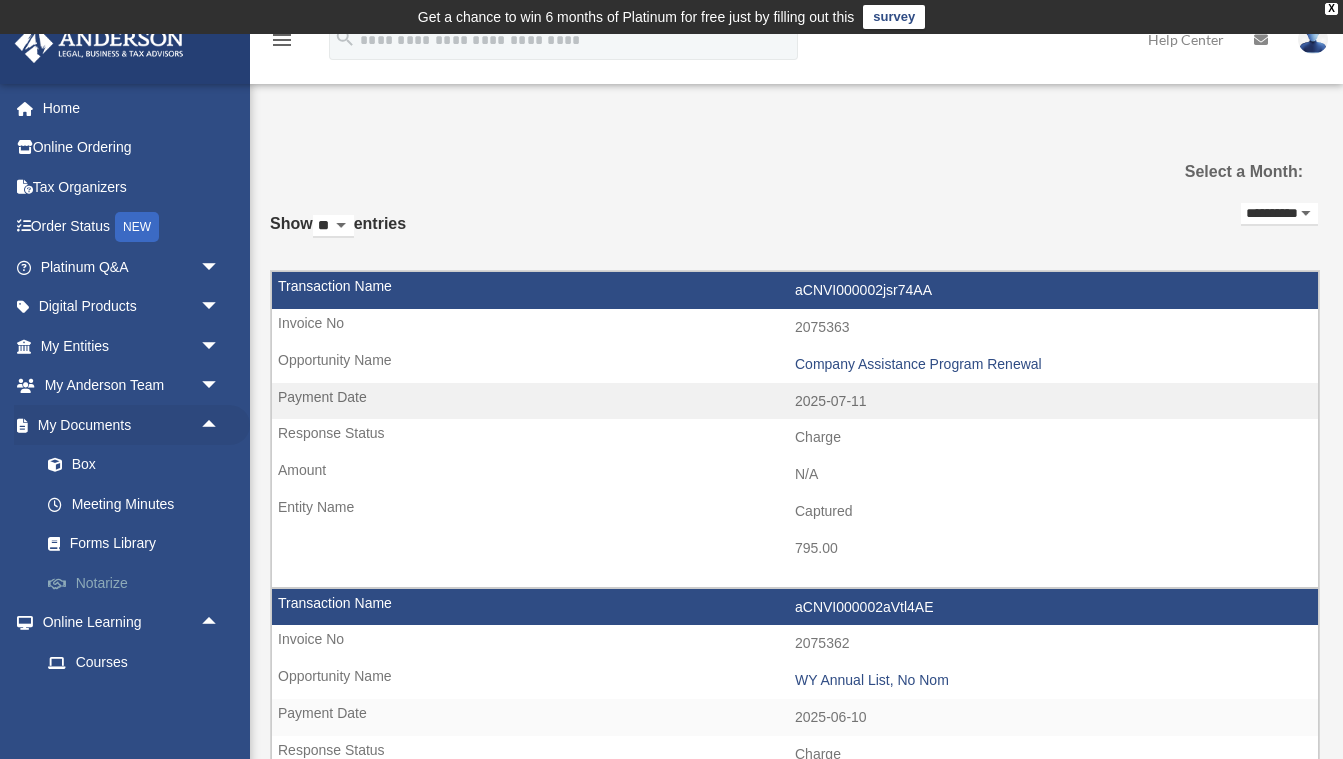 click on "Notarize" at bounding box center [139, 583] 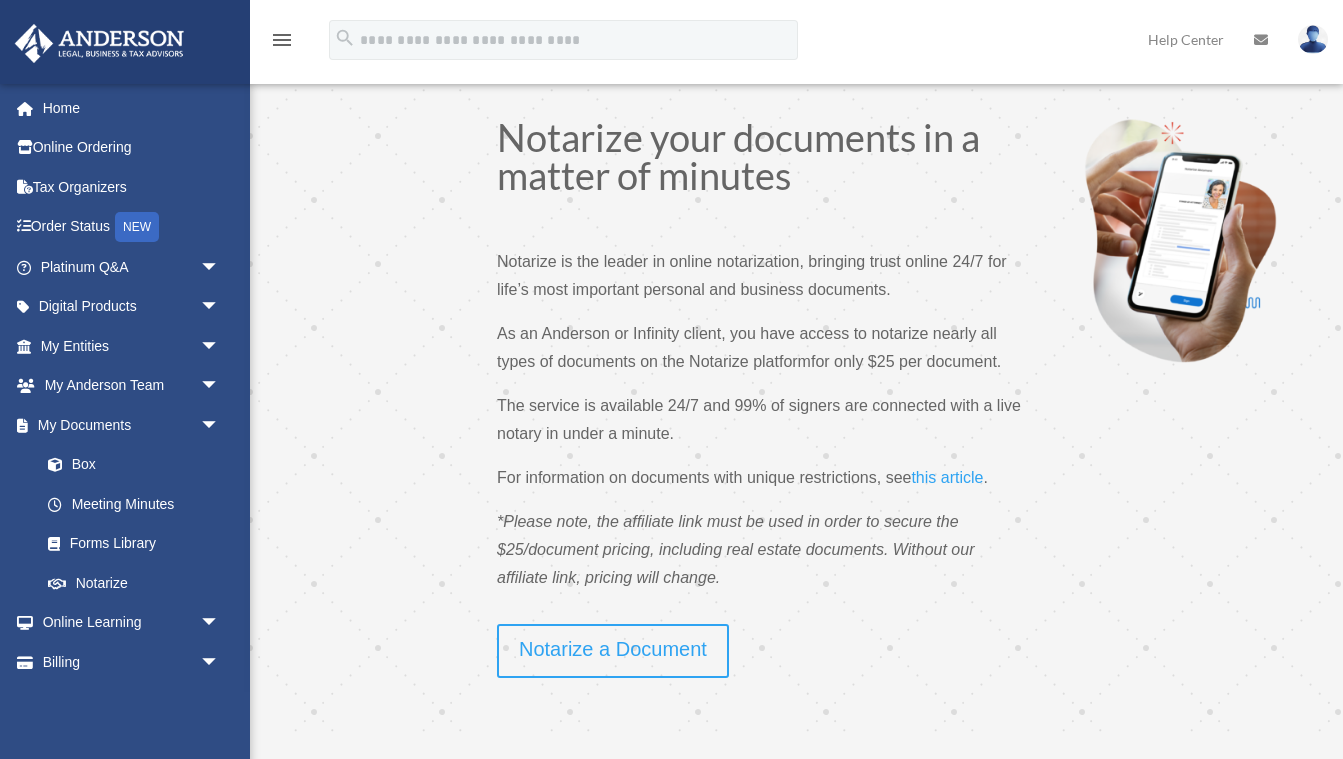 scroll, scrollTop: 0, scrollLeft: 0, axis: both 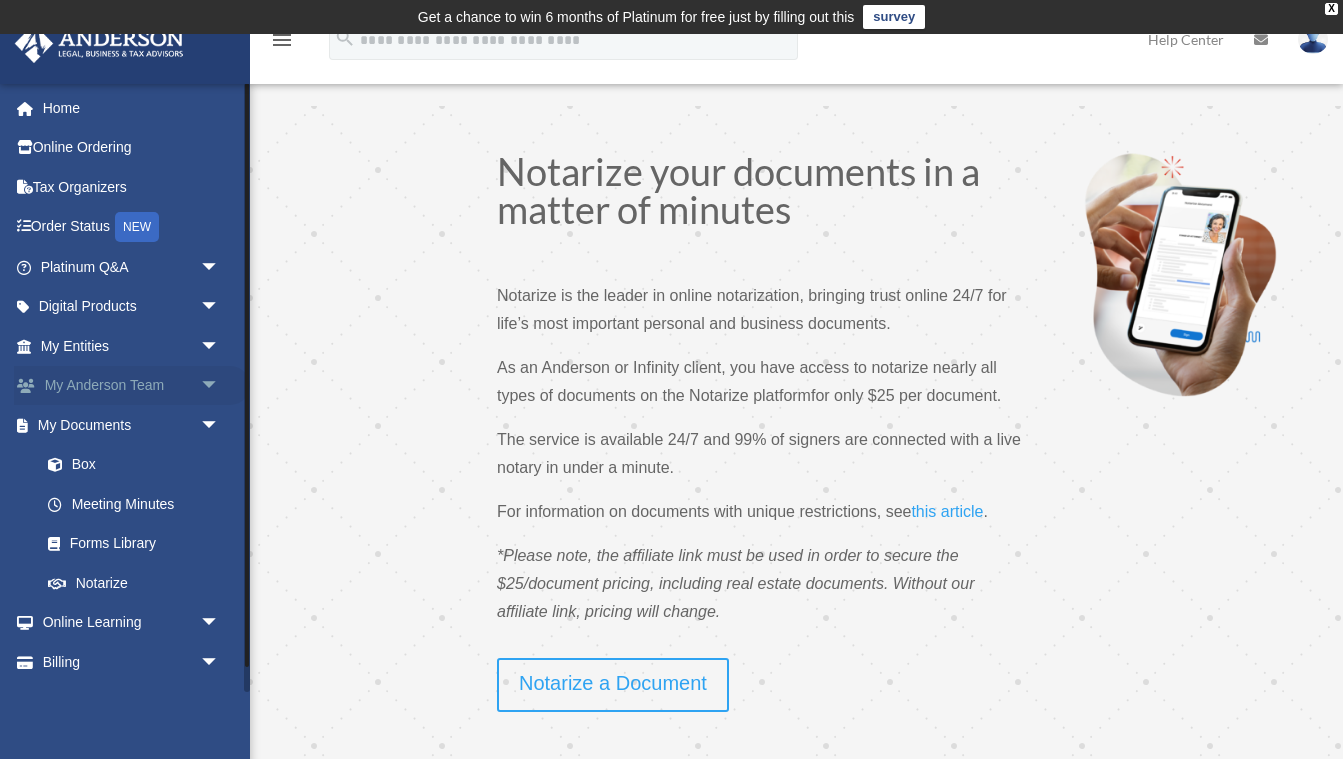 click on "My Anderson Team arrow_drop_down" at bounding box center [132, 386] 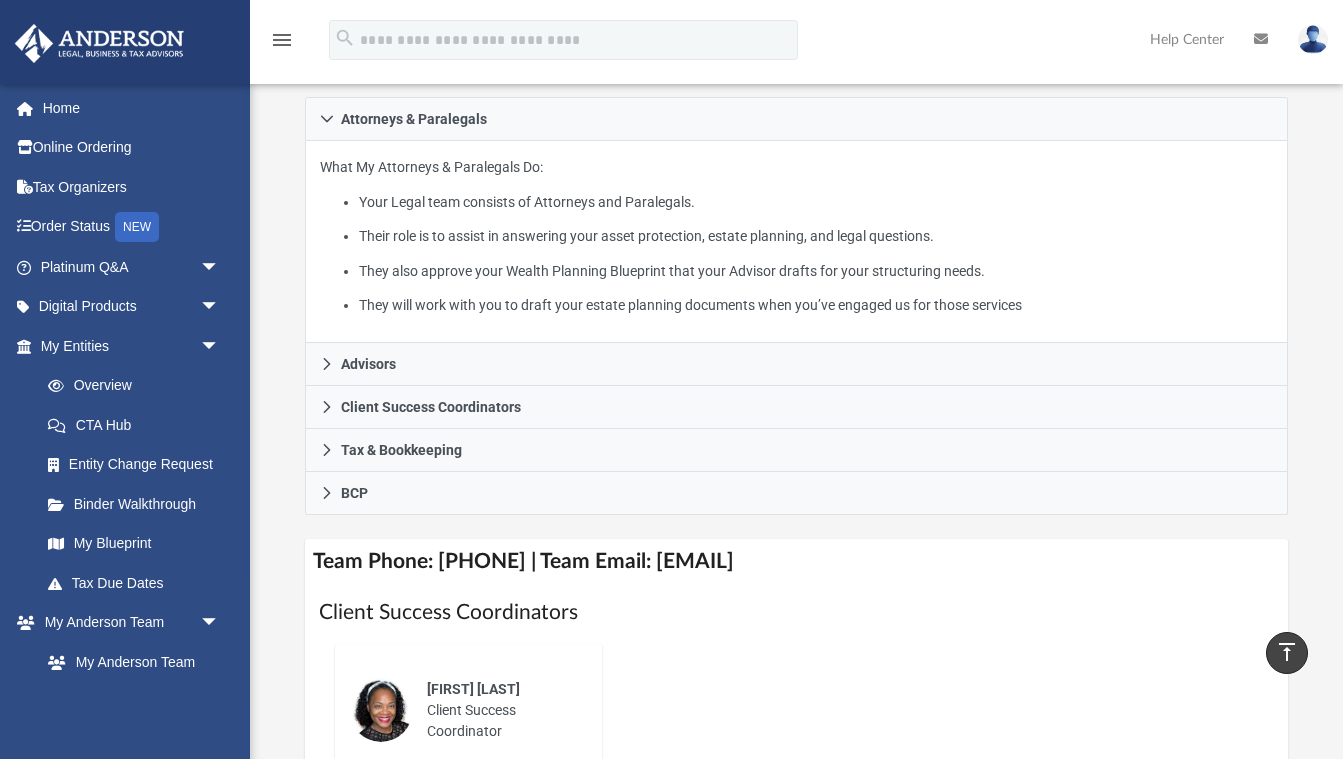 scroll, scrollTop: 354, scrollLeft: 0, axis: vertical 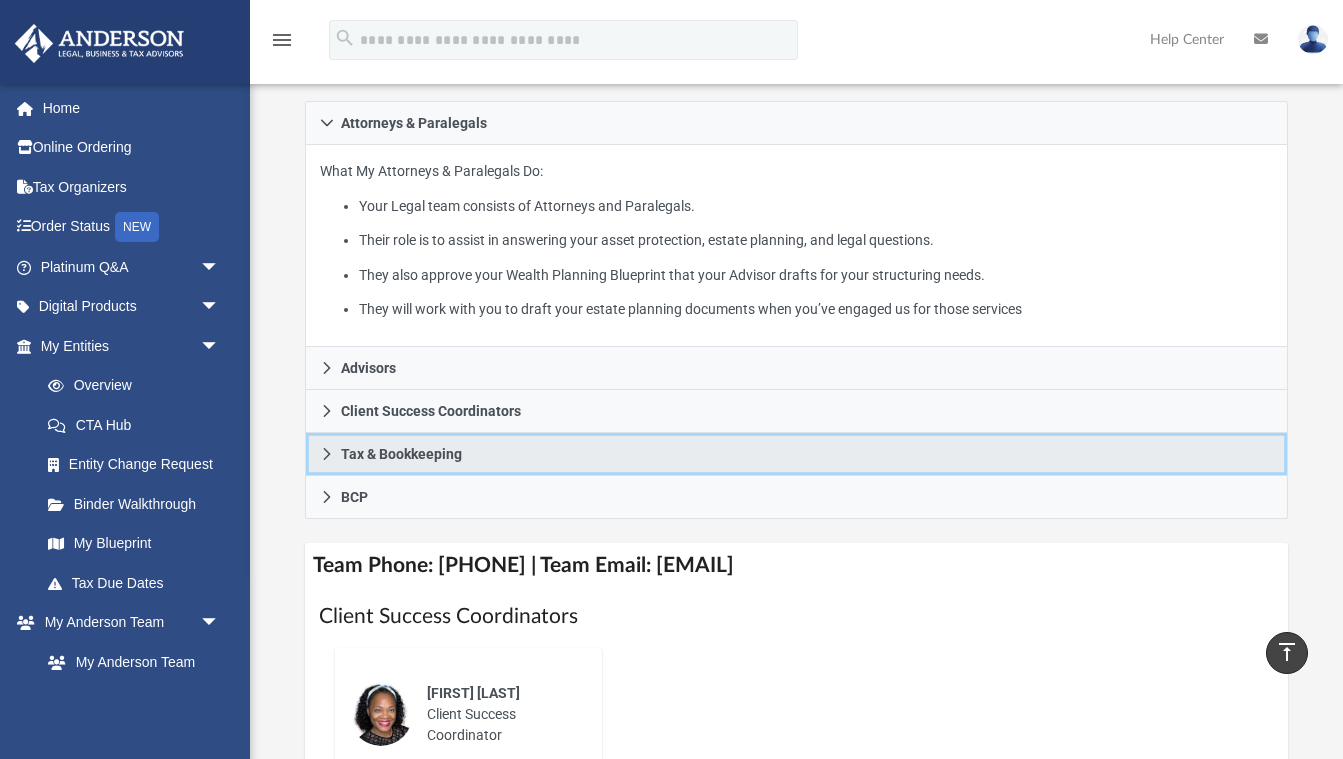 click on "Tax & Bookkeeping" at bounding box center (797, 454) 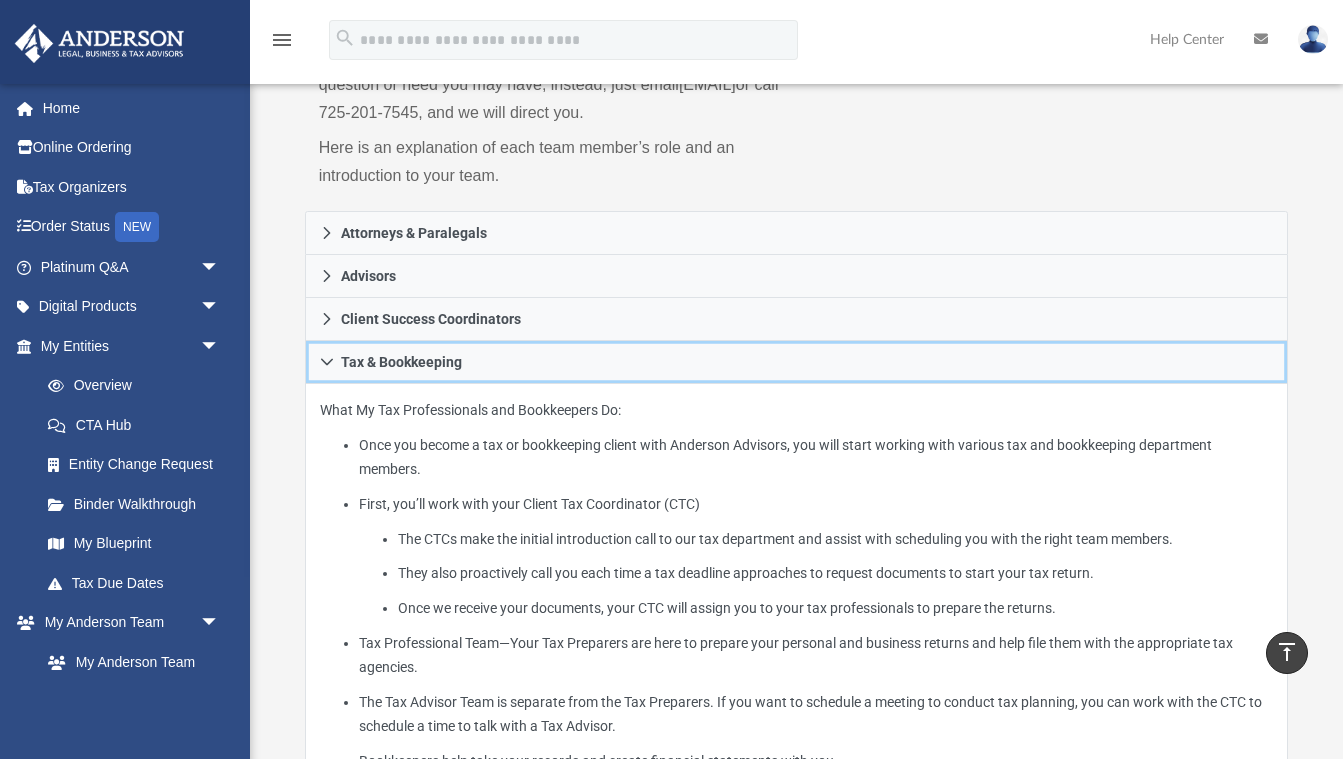 scroll, scrollTop: 229, scrollLeft: 0, axis: vertical 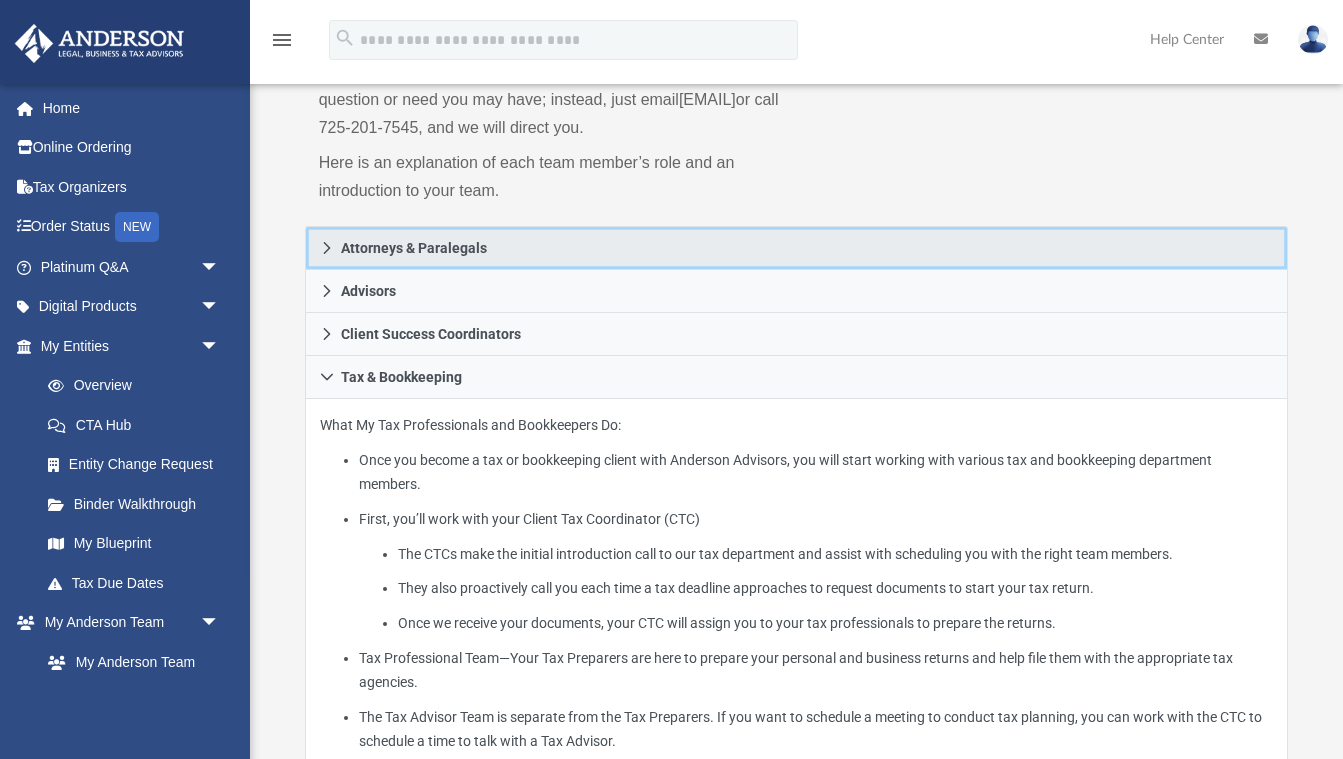 click on "Attorneys & Paralegals" at bounding box center [414, 248] 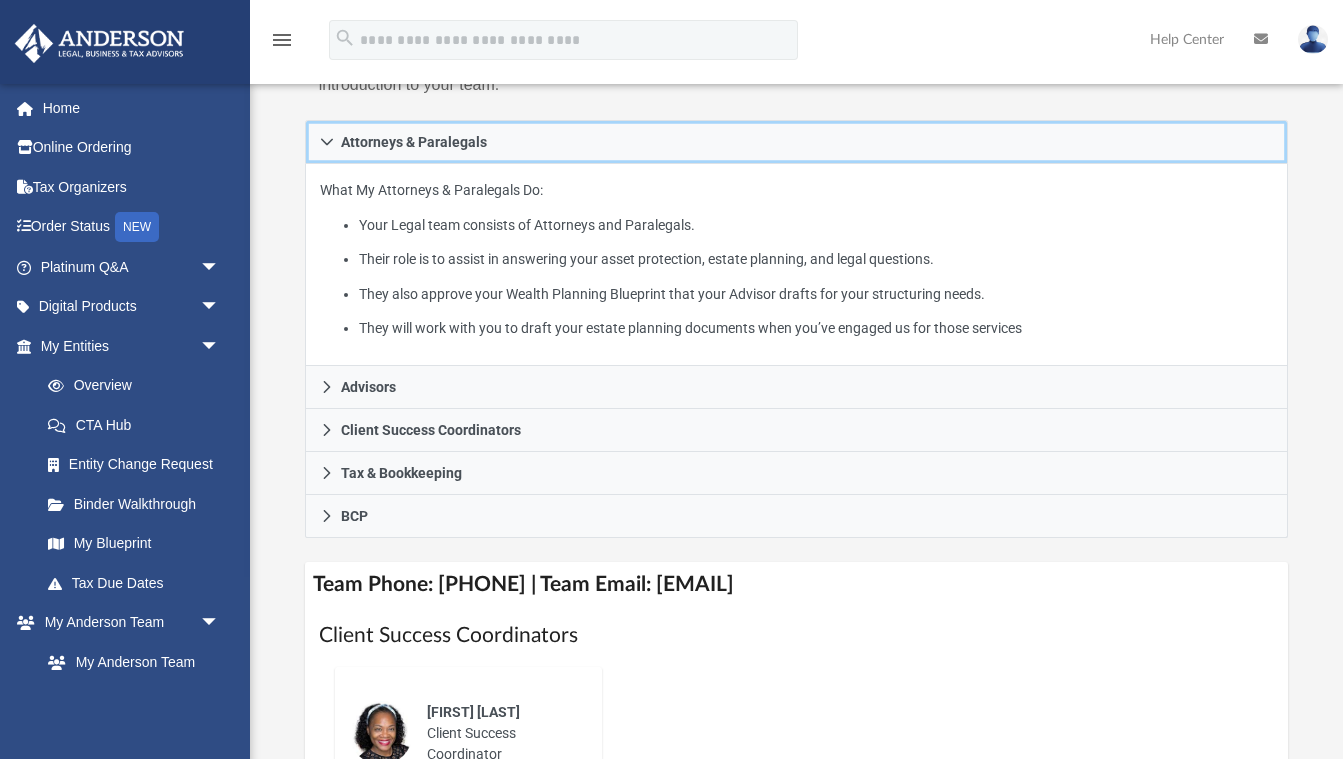 scroll, scrollTop: 395, scrollLeft: 0, axis: vertical 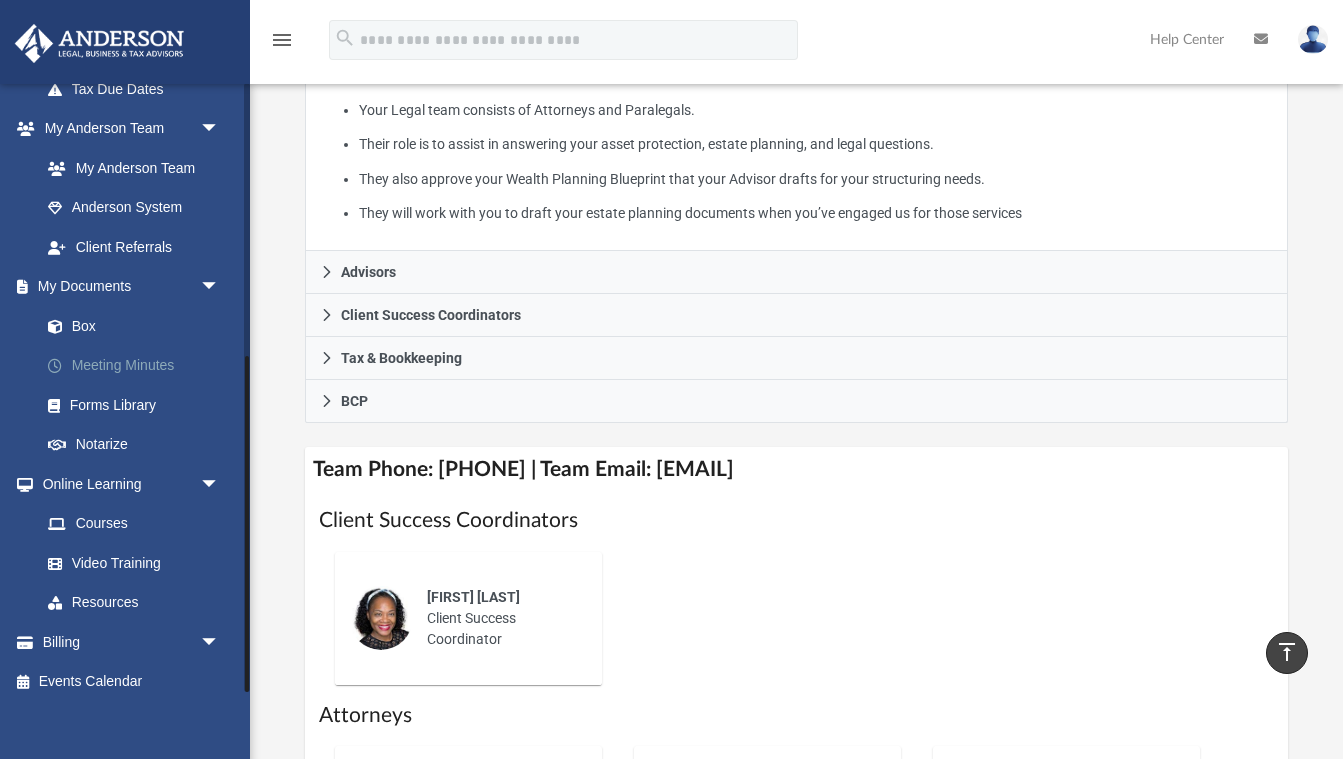 click on "Meeting Minutes" at bounding box center (139, 366) 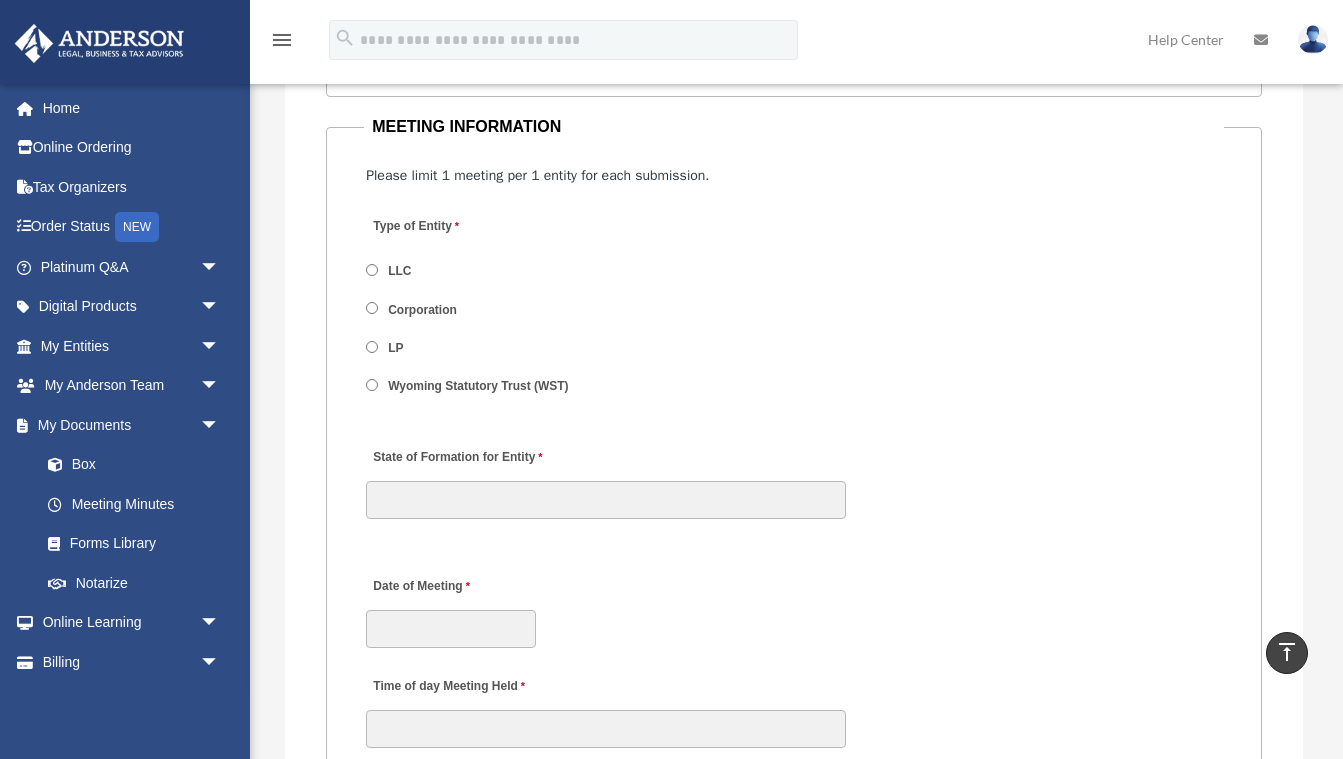 scroll, scrollTop: 2554, scrollLeft: 0, axis: vertical 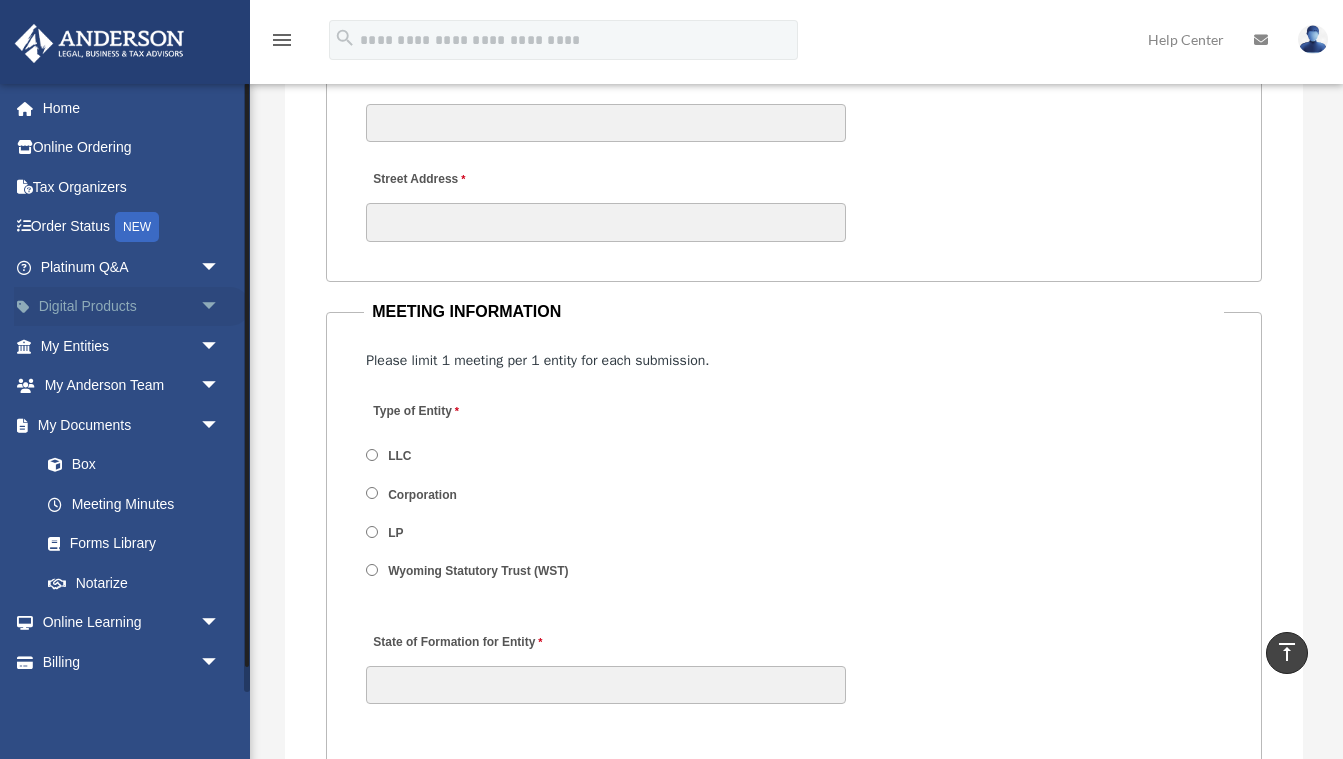click on "arrow_drop_down" at bounding box center (220, 307) 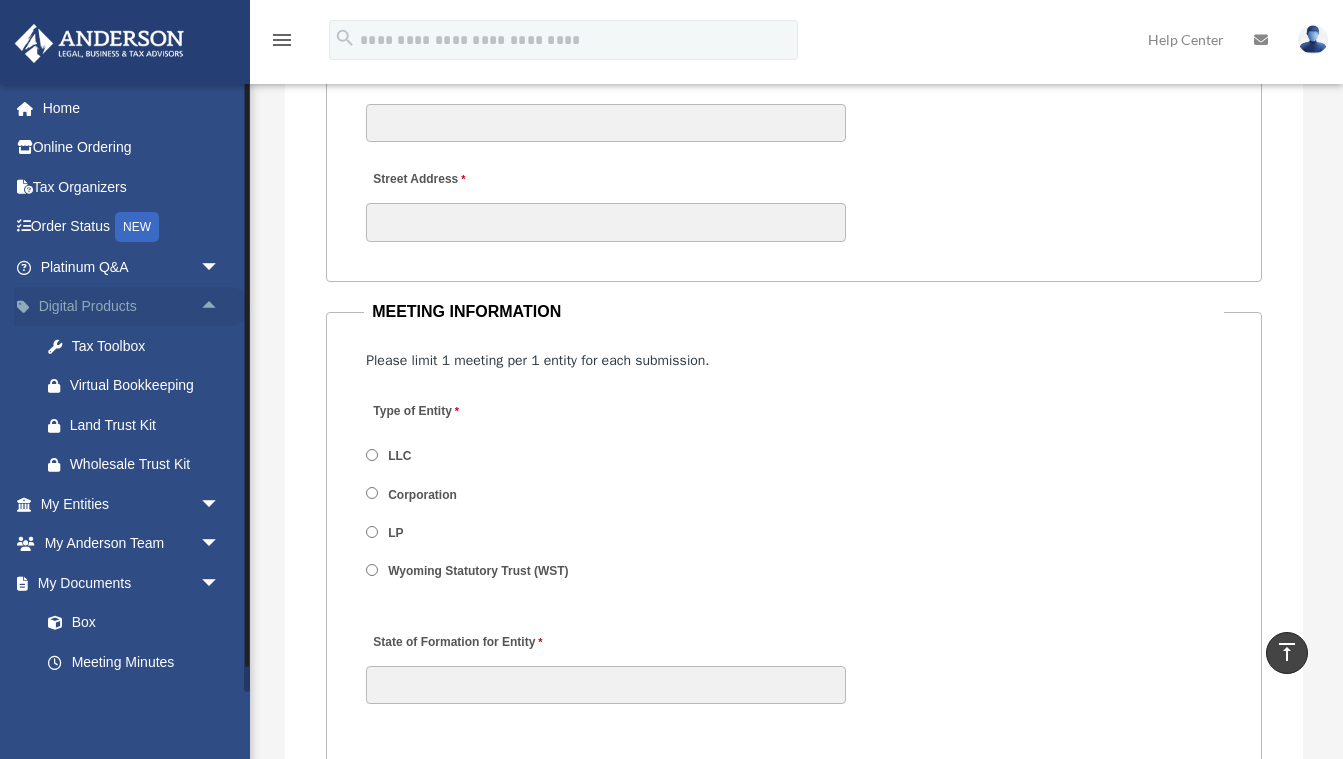 click on "arrow_drop_up" at bounding box center [220, 307] 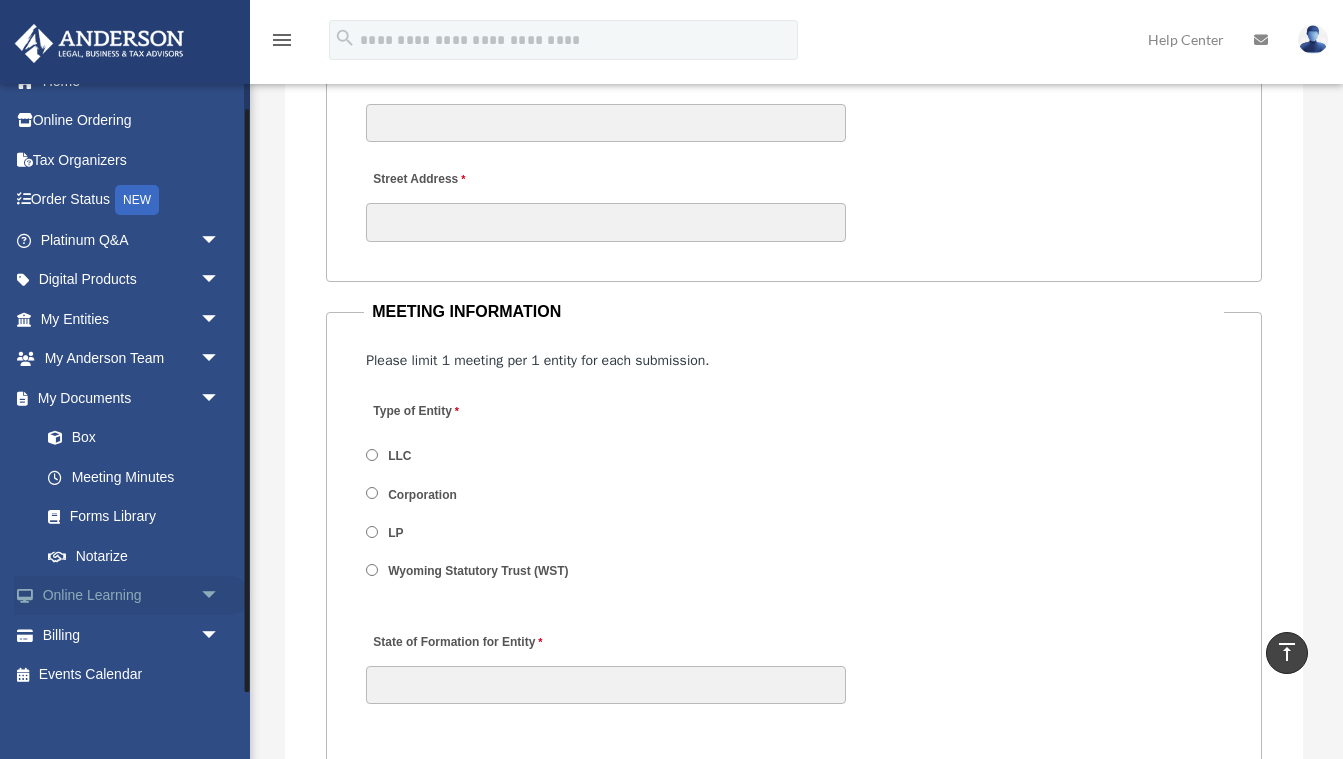 scroll, scrollTop: 26, scrollLeft: 0, axis: vertical 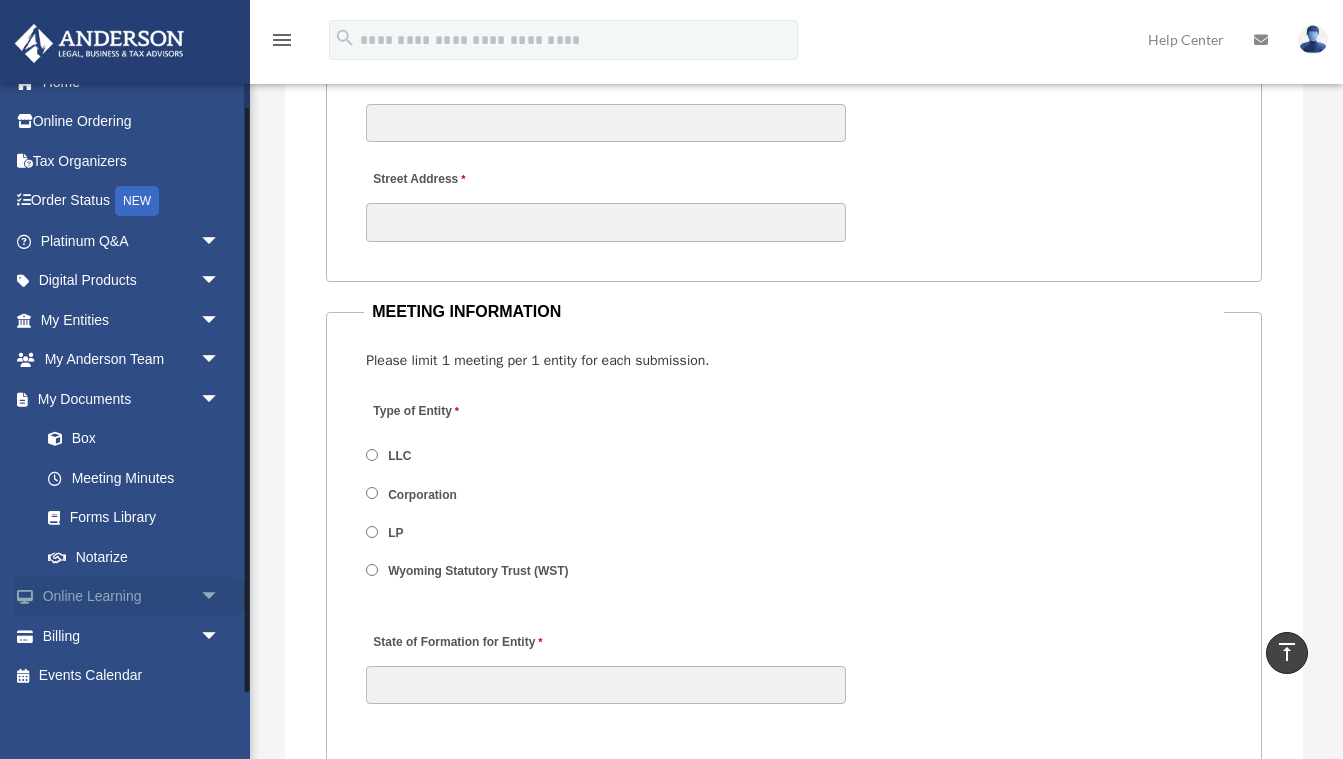click on "arrow_drop_down" at bounding box center [220, 597] 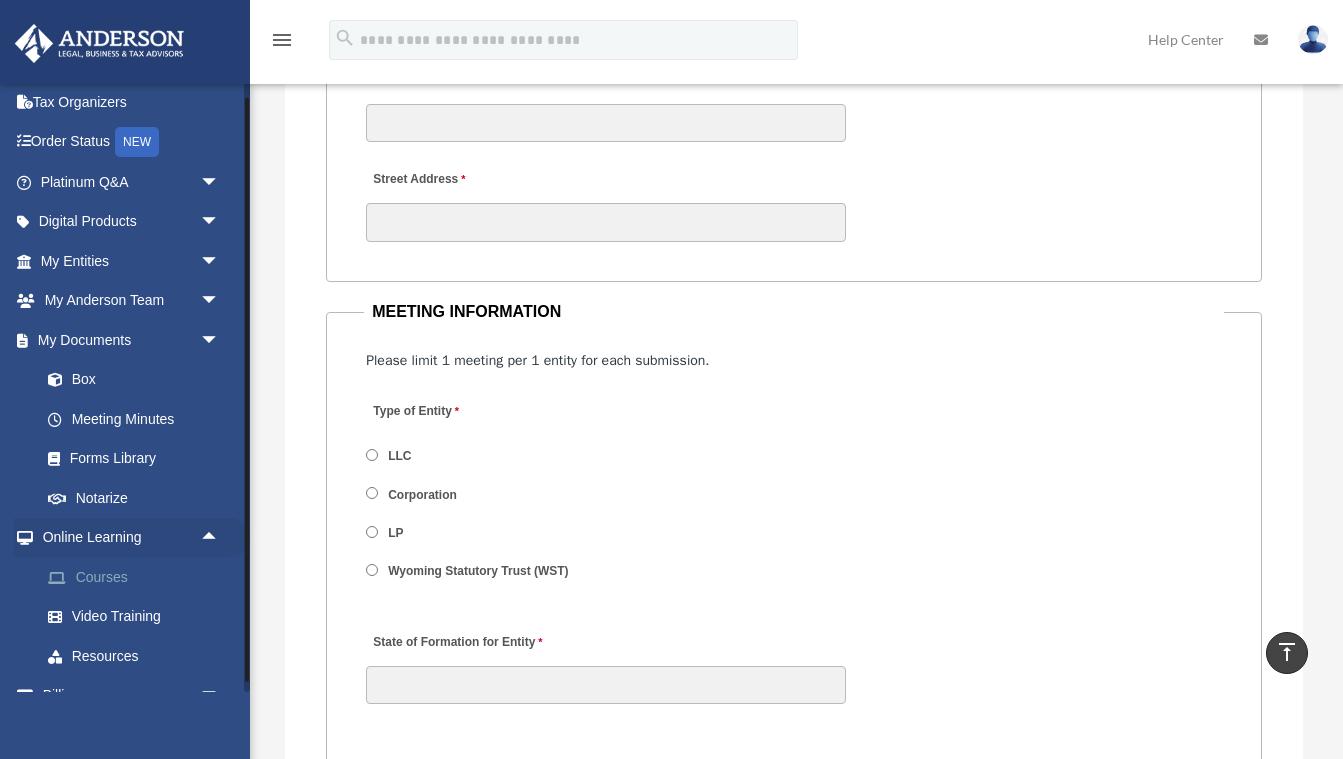 scroll, scrollTop: 107, scrollLeft: 0, axis: vertical 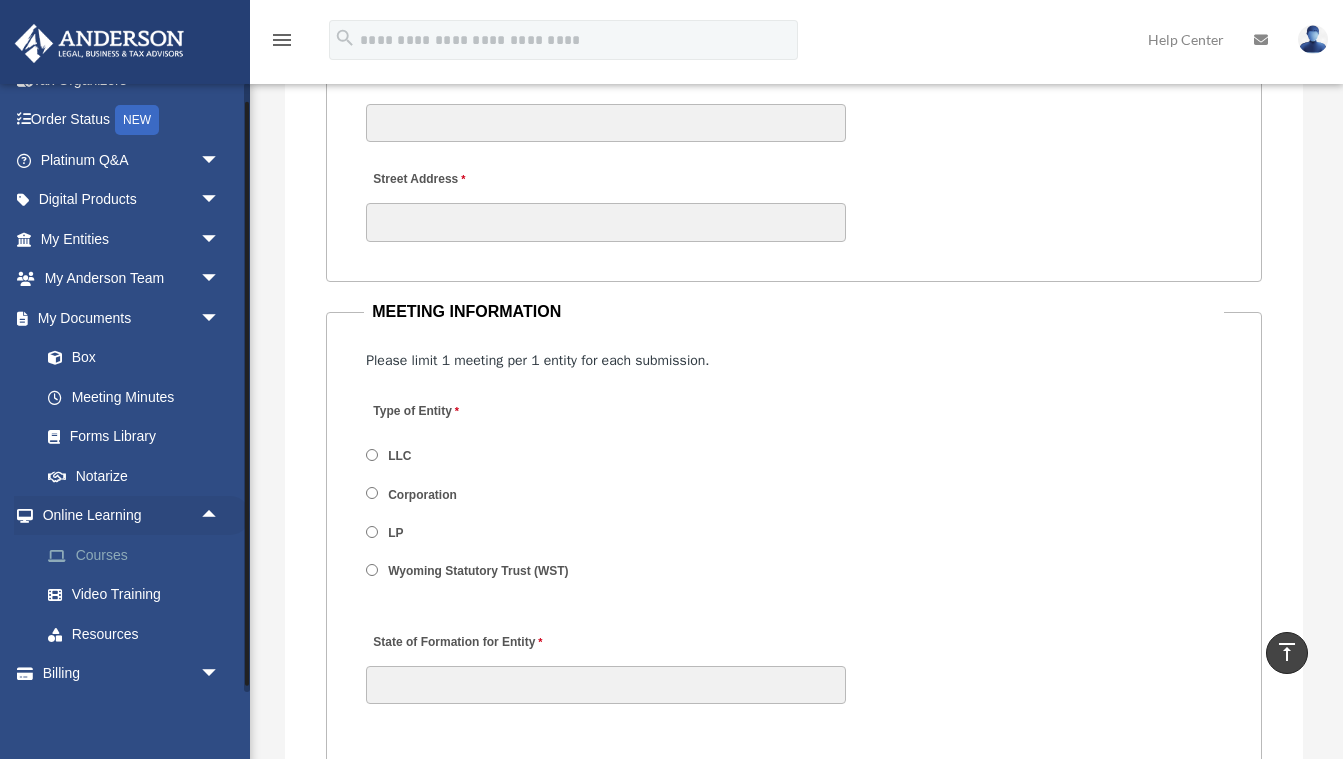 click on "Courses" at bounding box center (139, 555) 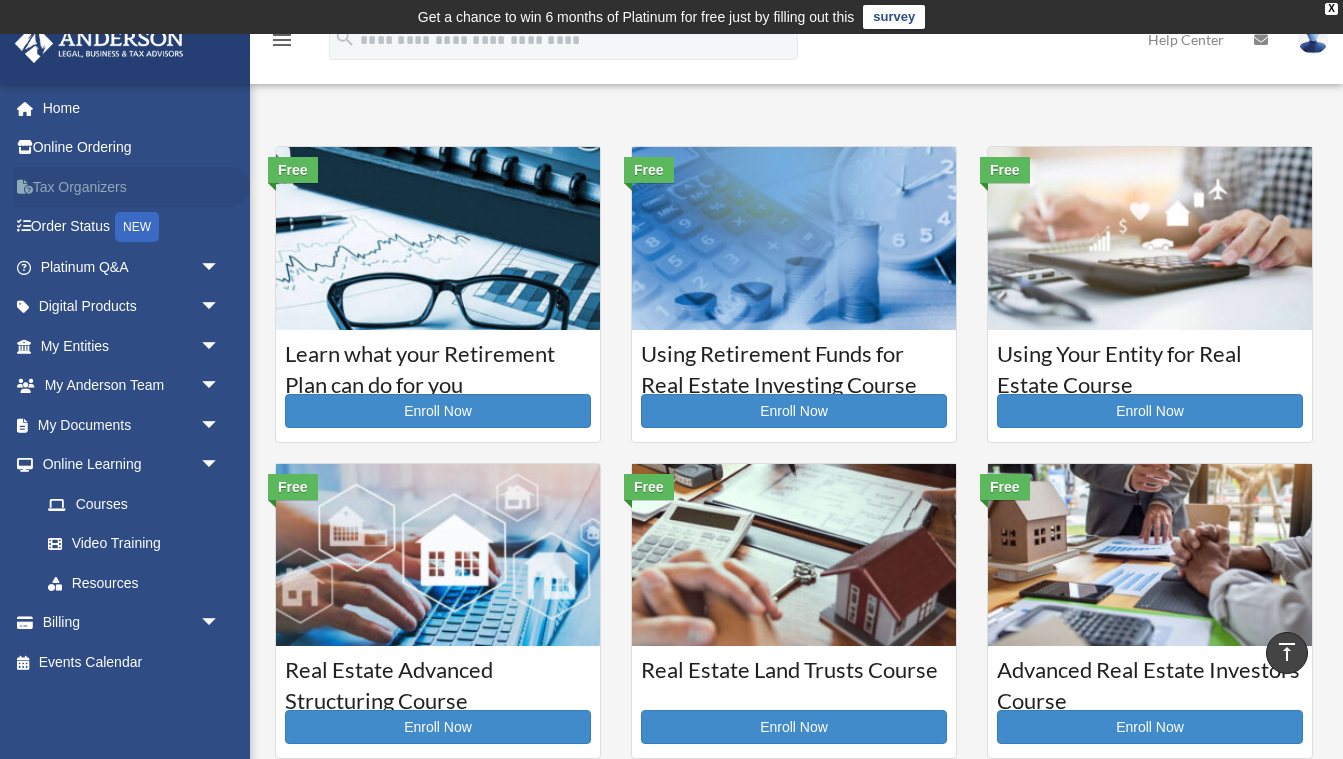scroll, scrollTop: 0, scrollLeft: 0, axis: both 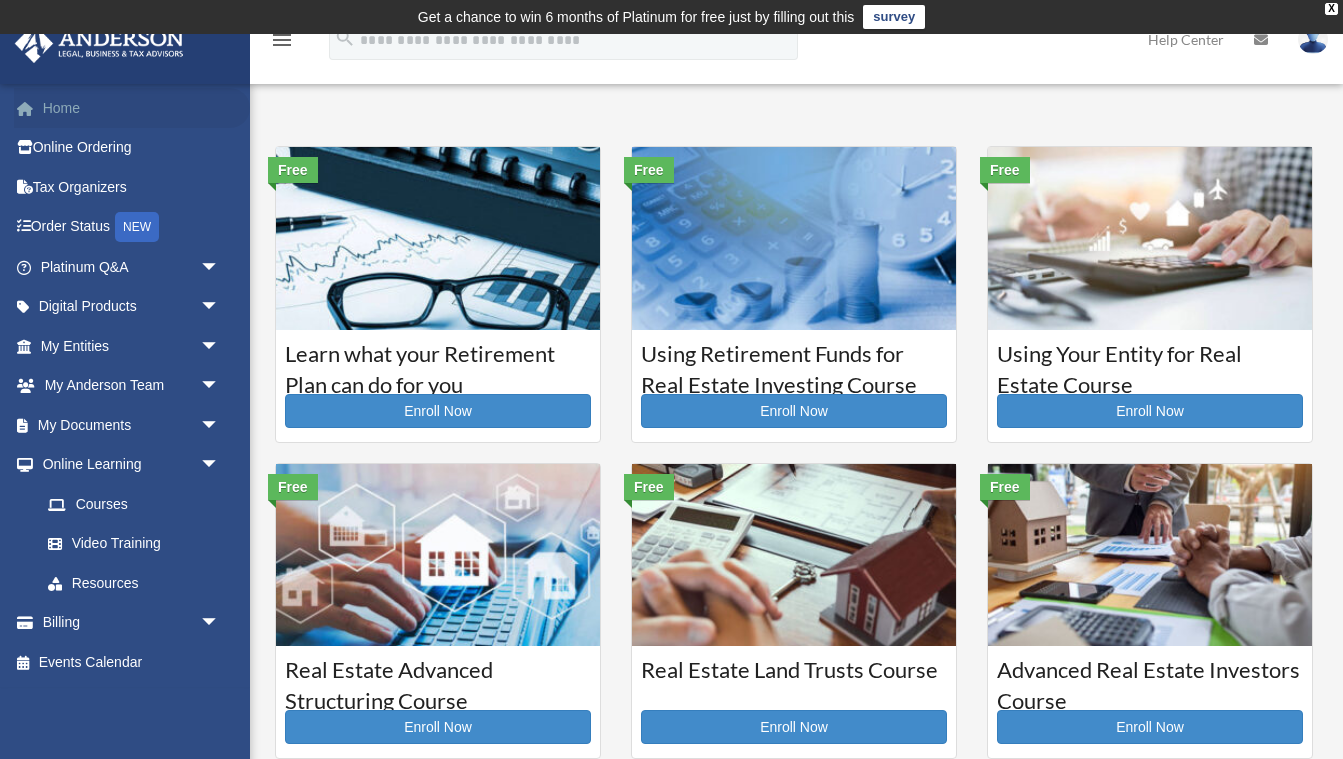 click on "Home" at bounding box center (132, 108) 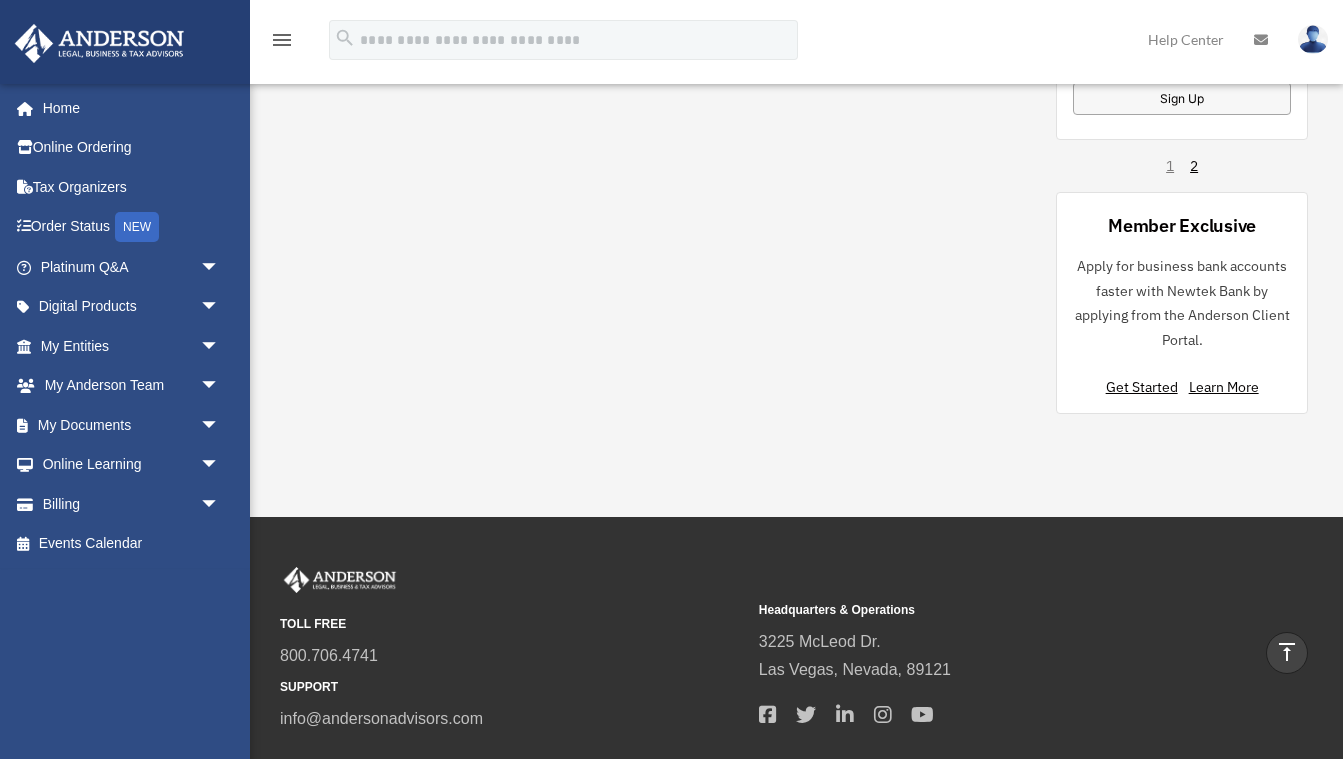 scroll, scrollTop: 2082, scrollLeft: 0, axis: vertical 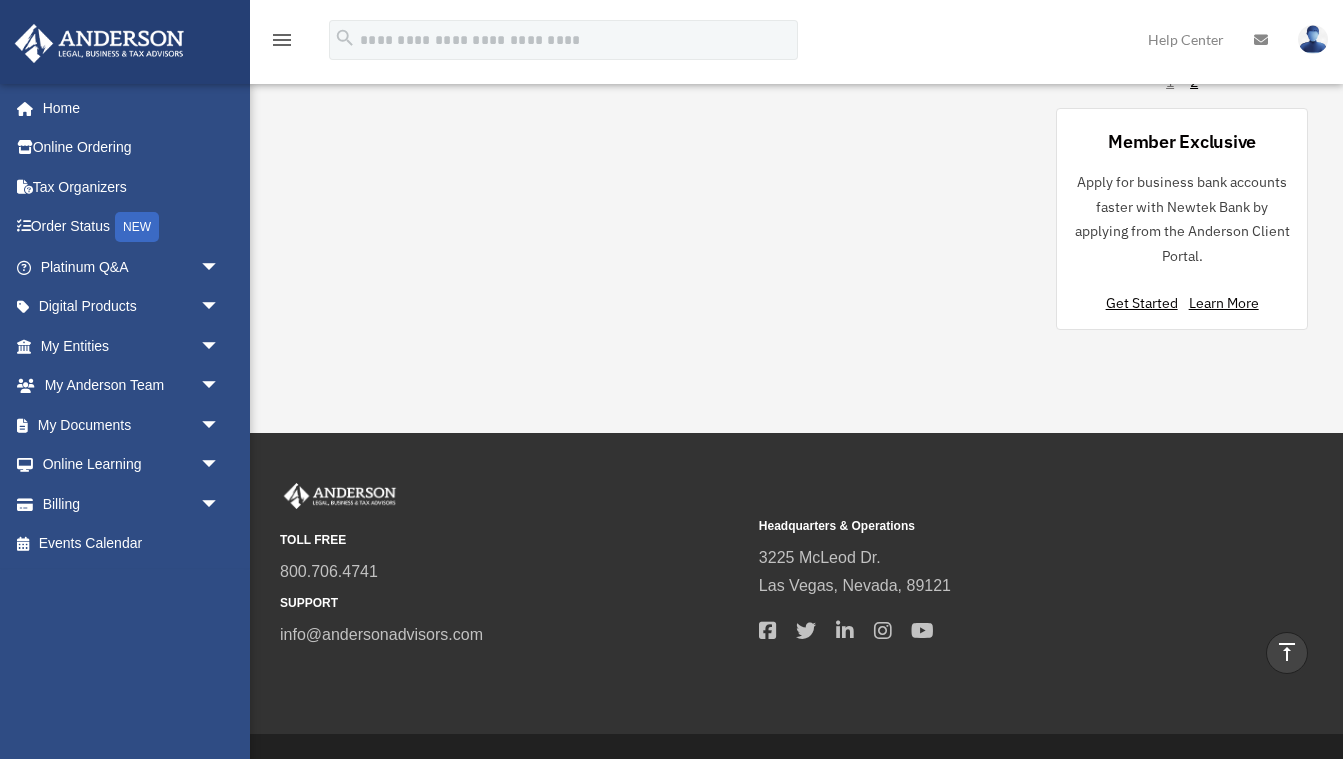 click at bounding box center [1313, 39] 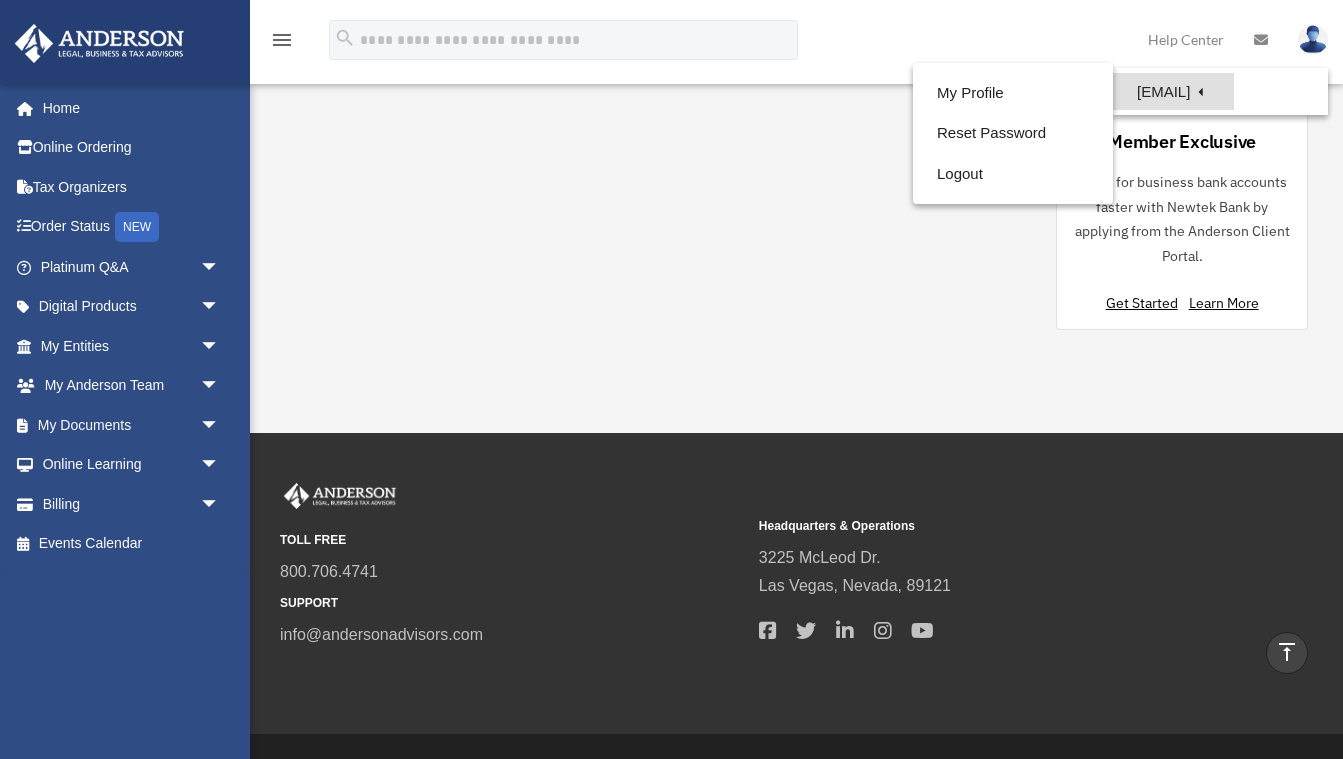 click on "[EMAIL]" at bounding box center [1173, 91] 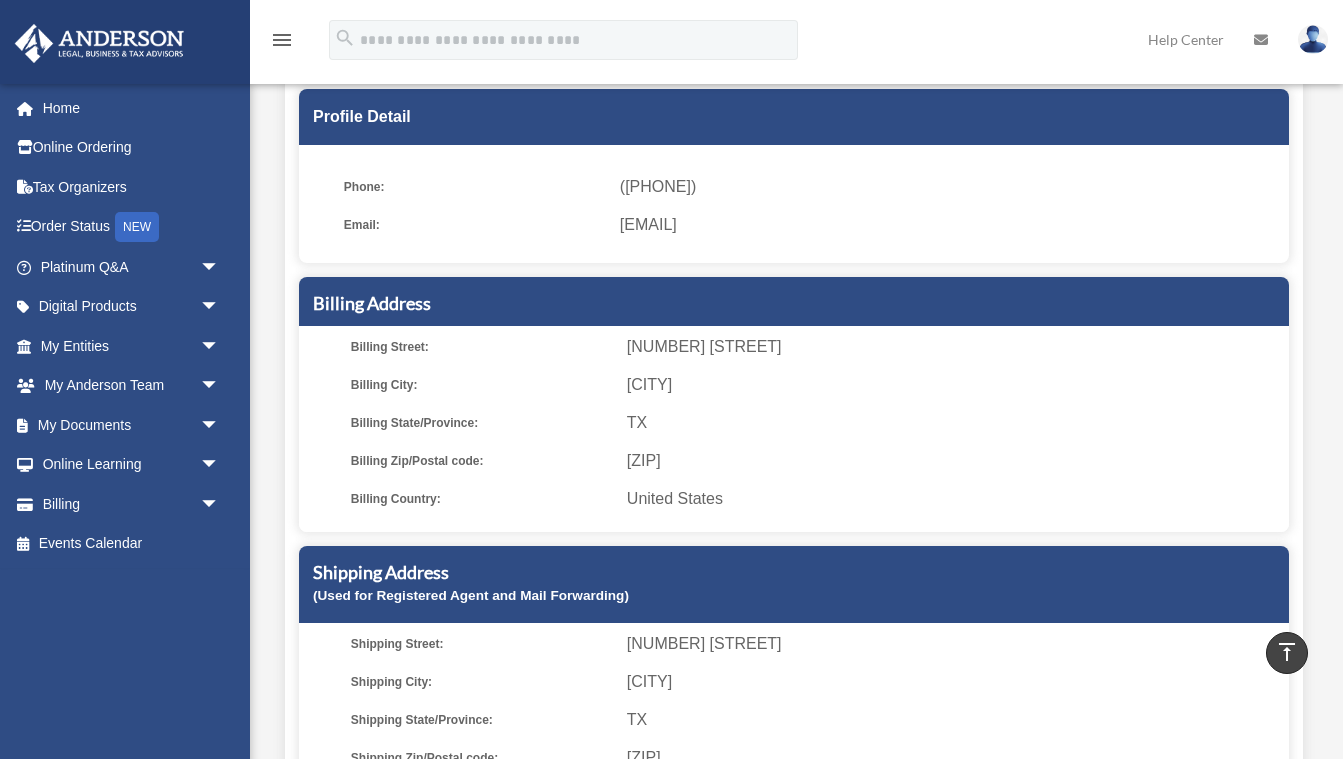 scroll, scrollTop: 166, scrollLeft: 0, axis: vertical 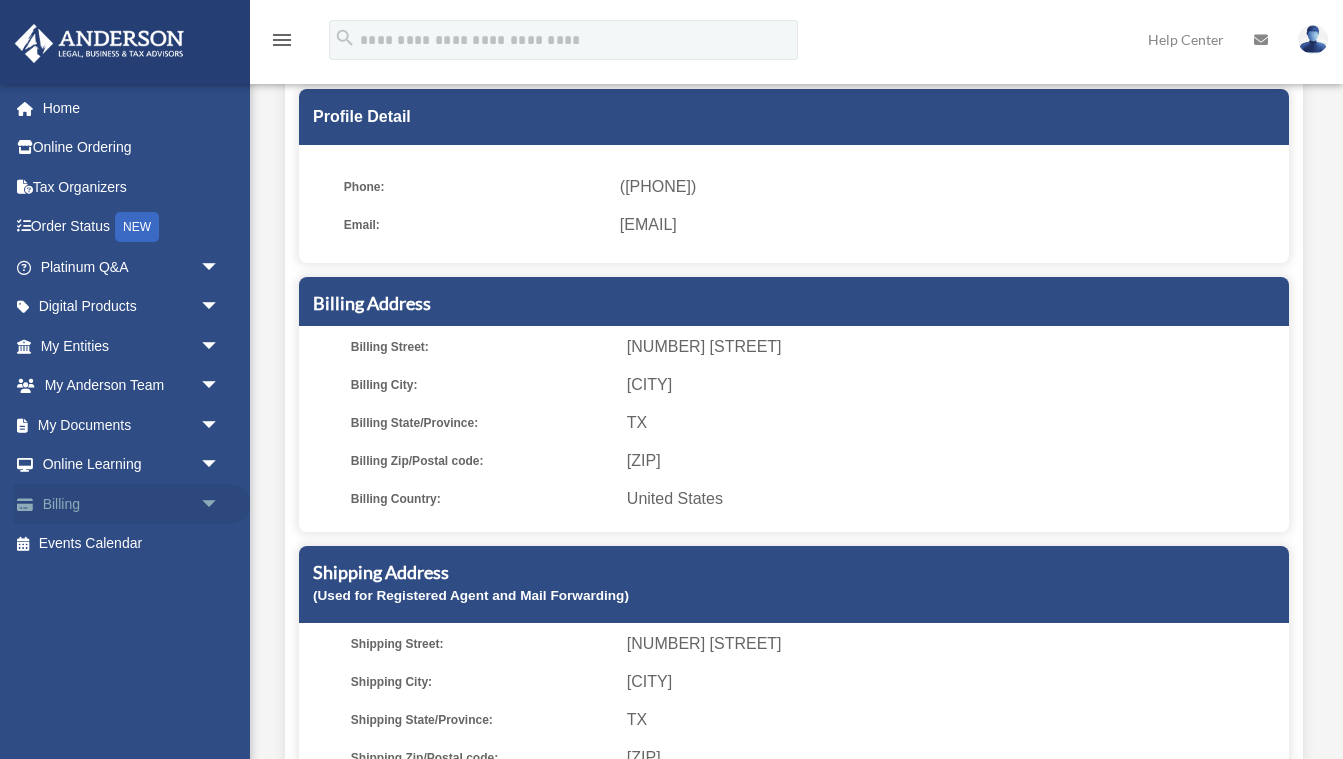 click on "Billing arrow_drop_down" at bounding box center [132, 504] 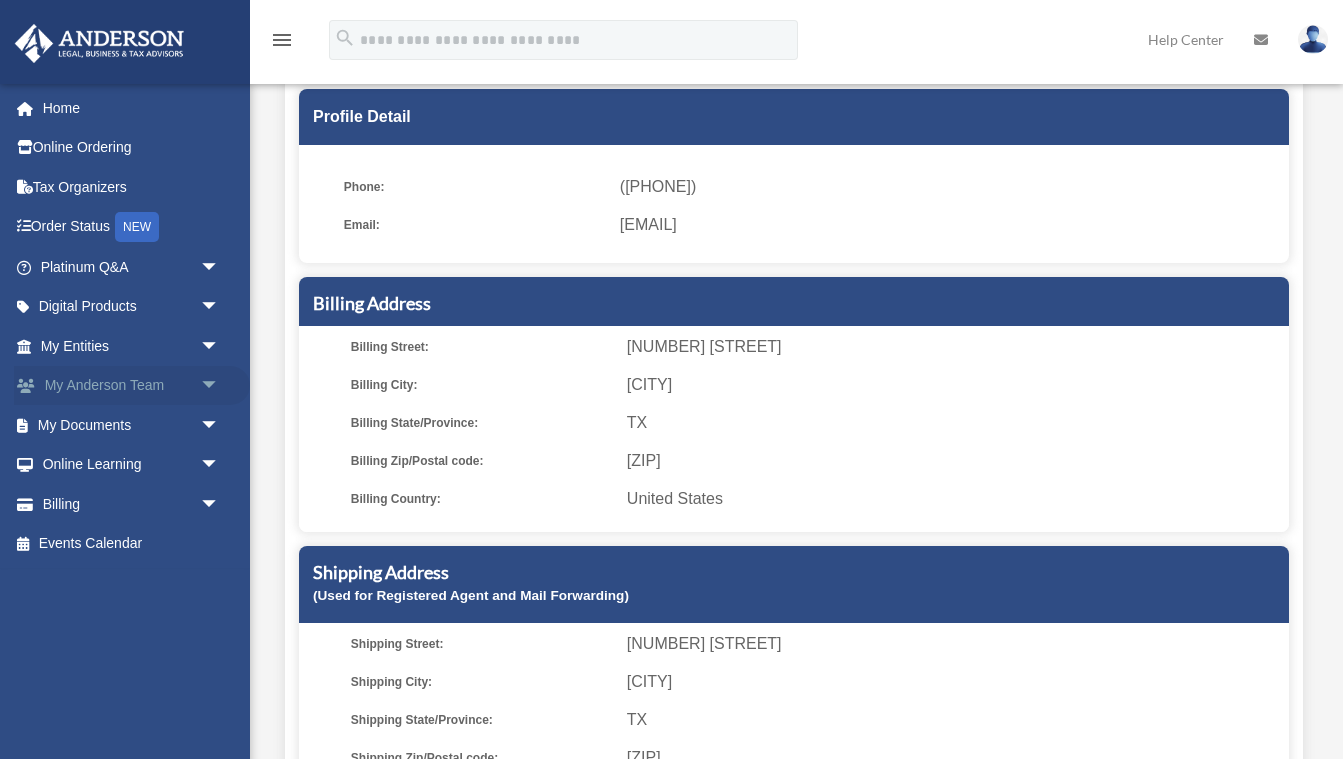 click on "My Anderson Team arrow_drop_down" at bounding box center [132, 386] 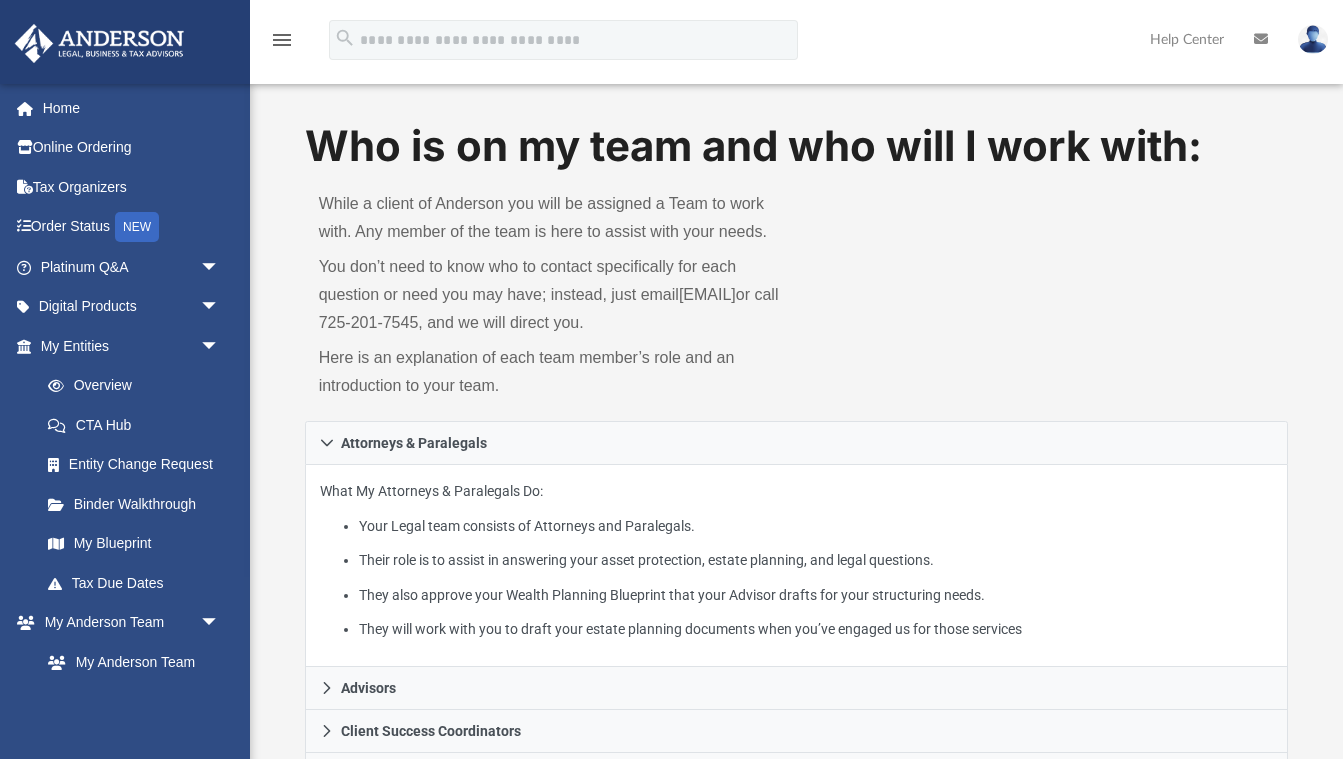 scroll, scrollTop: 0, scrollLeft: 0, axis: both 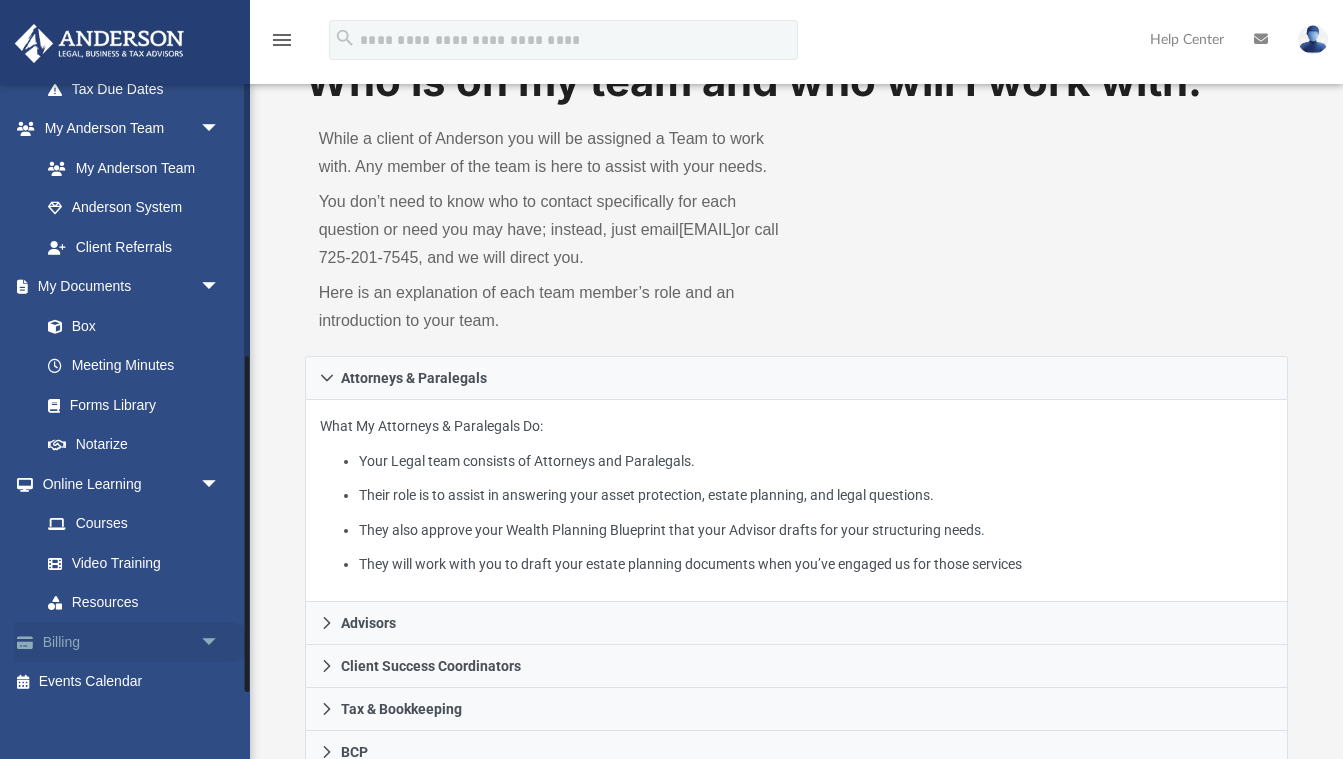 click on "Billing arrow_drop_down" at bounding box center [132, 642] 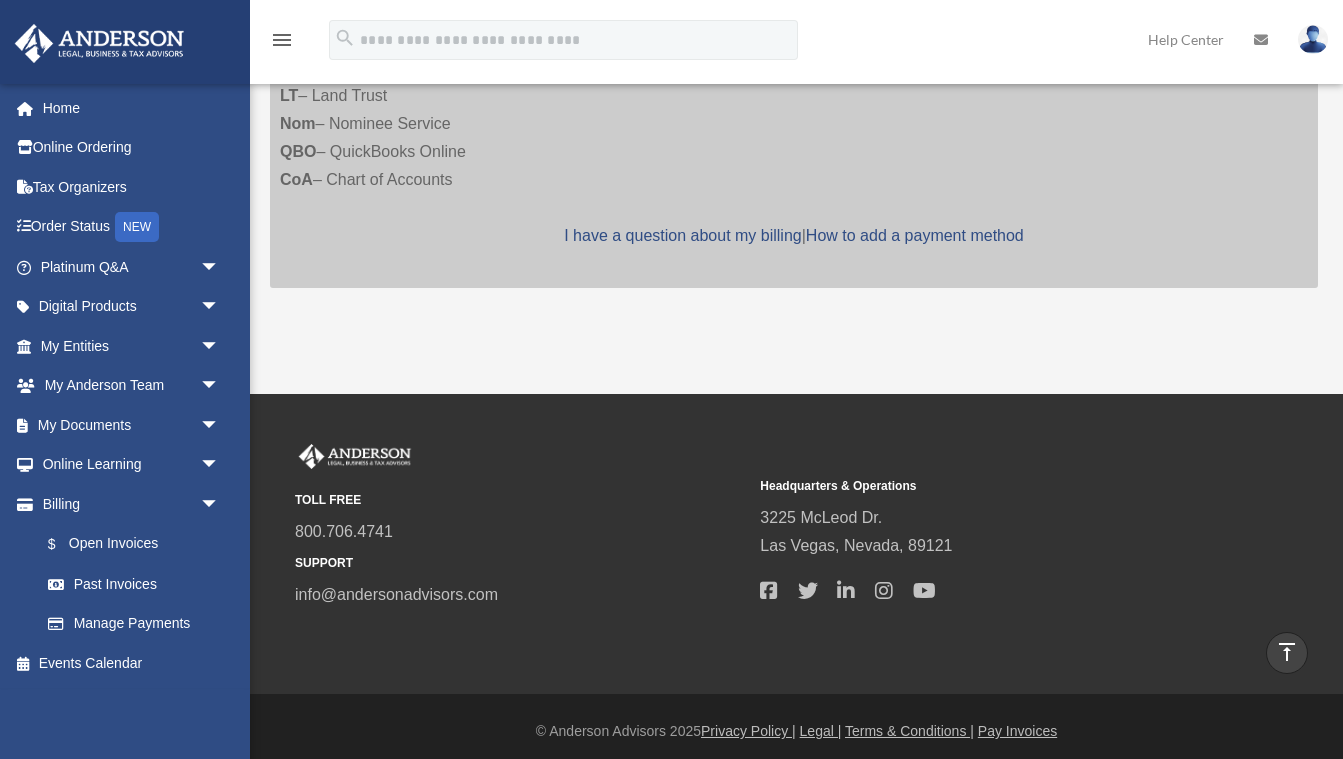 scroll, scrollTop: 874, scrollLeft: 0, axis: vertical 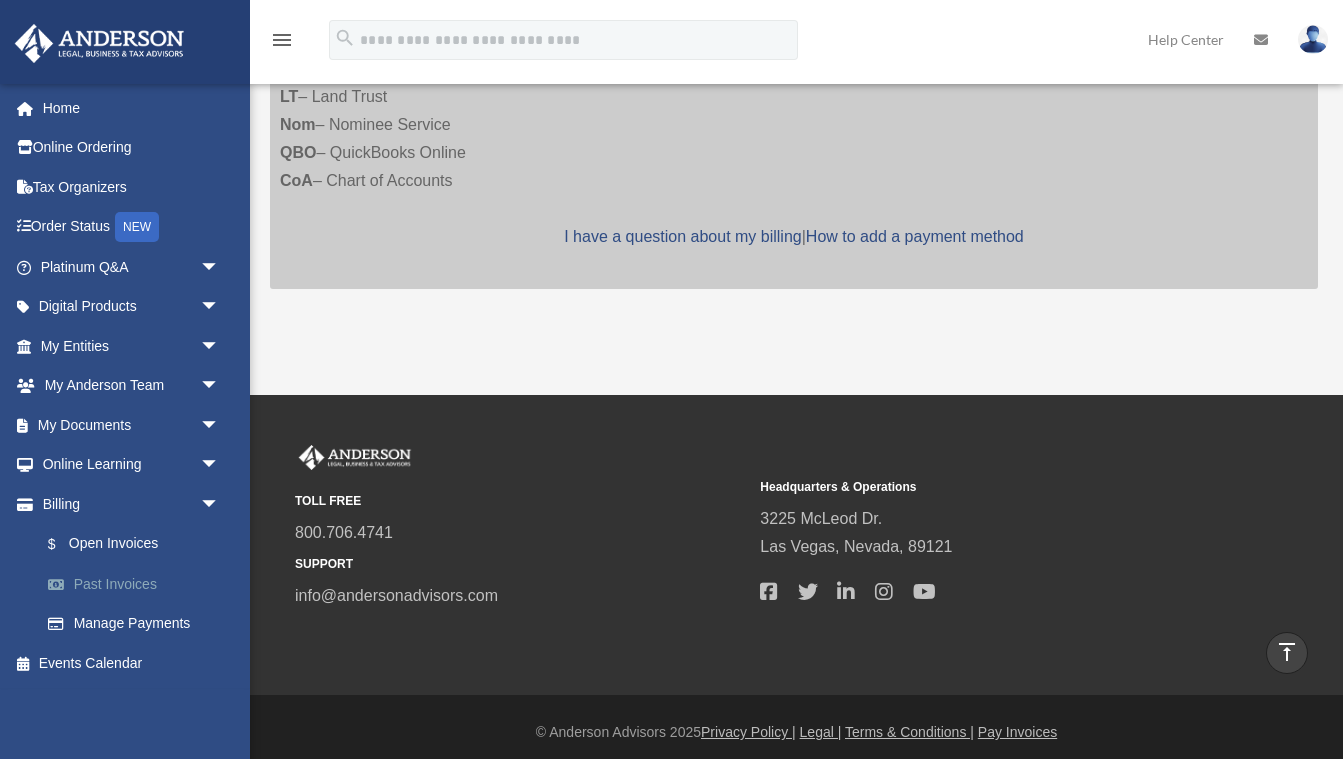 click on "Past Invoices" at bounding box center [139, 584] 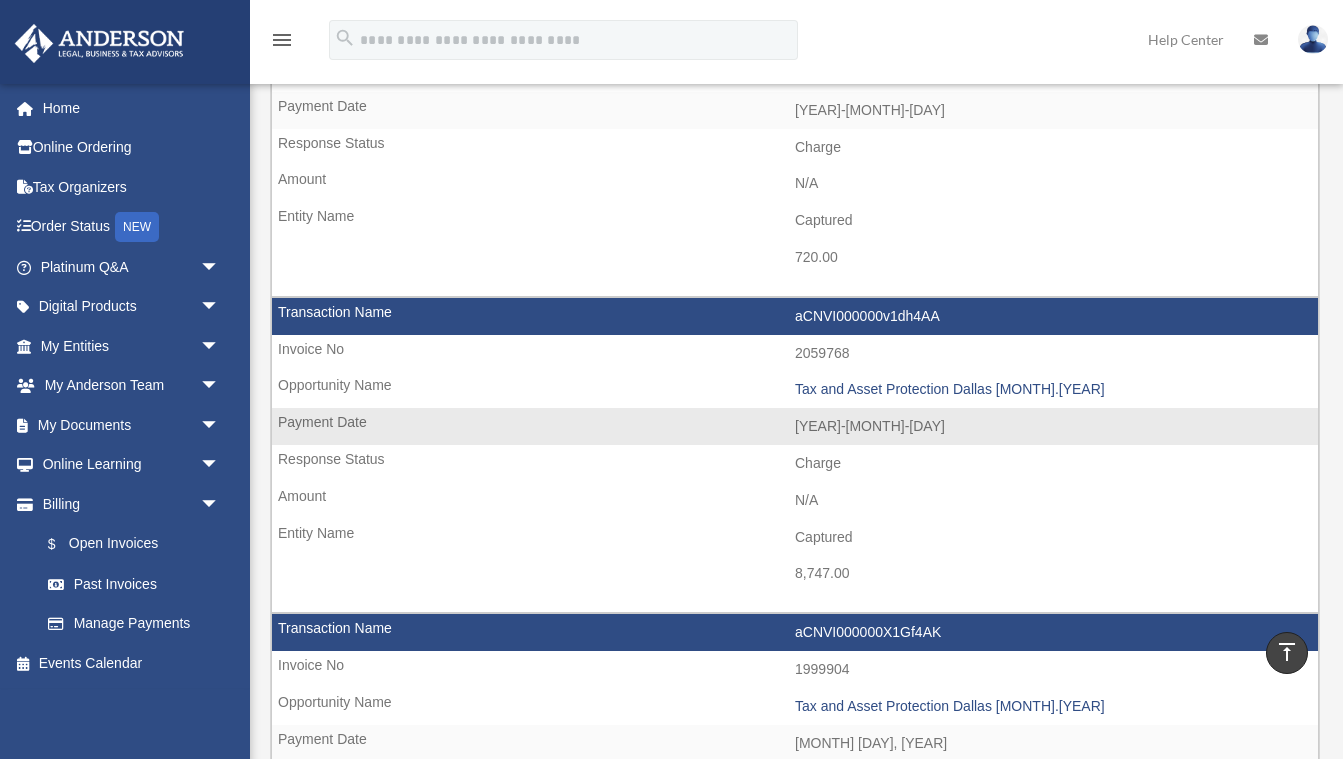 scroll, scrollTop: 1927, scrollLeft: 0, axis: vertical 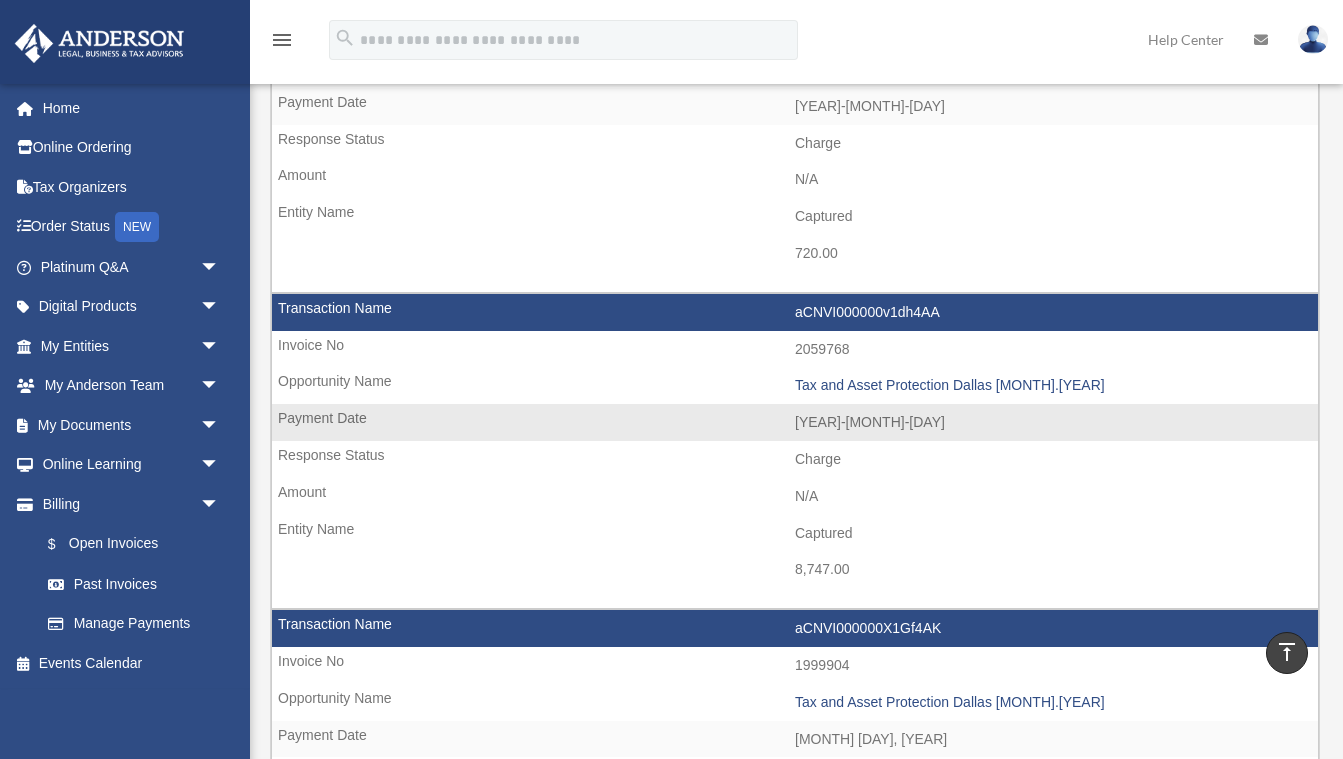 drag, startPoint x: 858, startPoint y: 526, endPoint x: 744, endPoint y: 522, distance: 114.07015 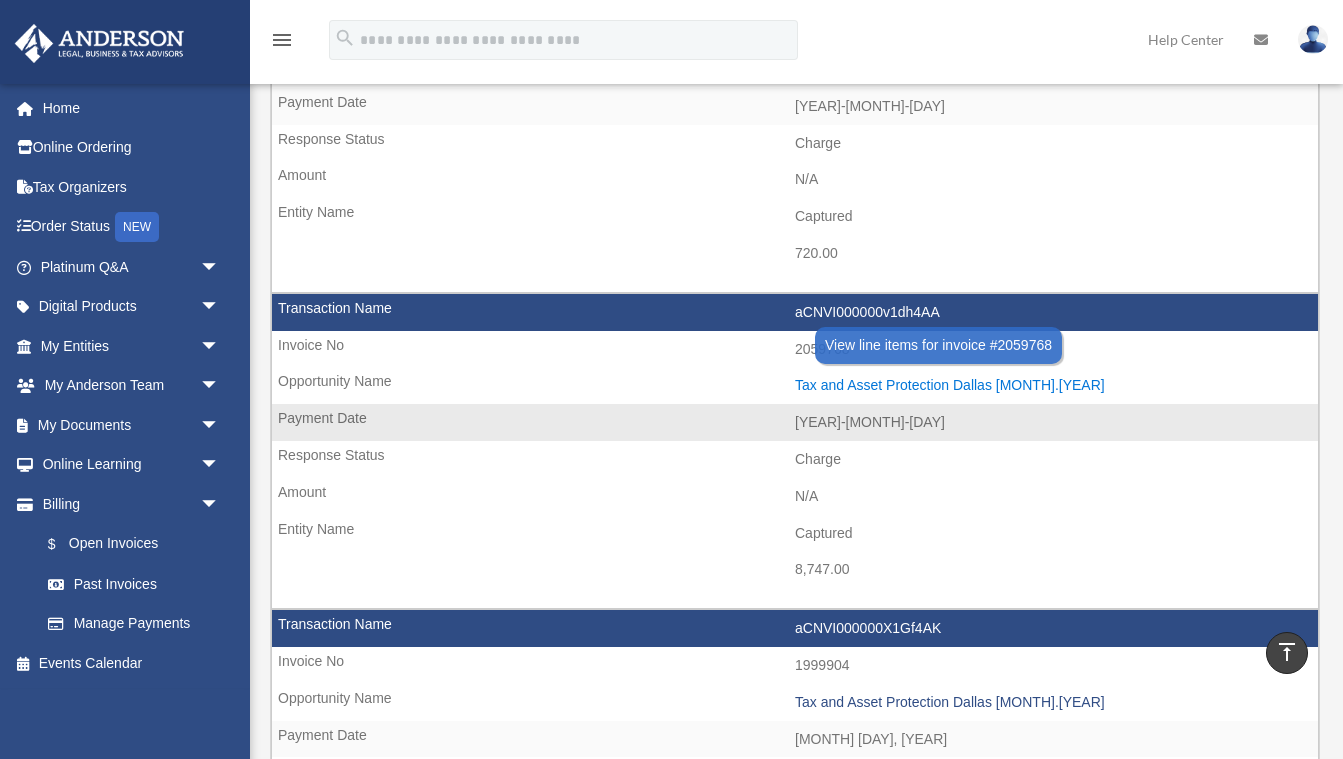 click on "Tax and Asset Protection Dallas [MONTH].[YEAR]" at bounding box center [1051, 385] 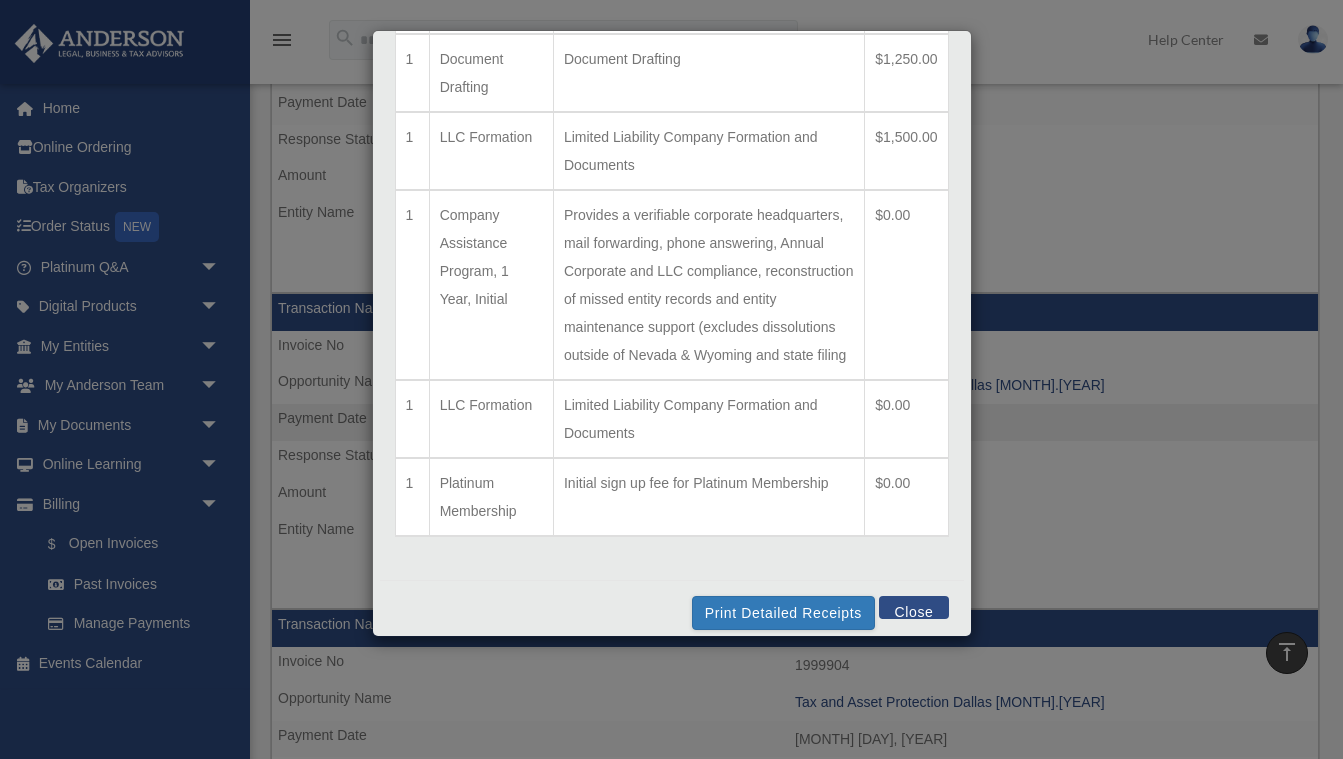 scroll, scrollTop: 311, scrollLeft: 0, axis: vertical 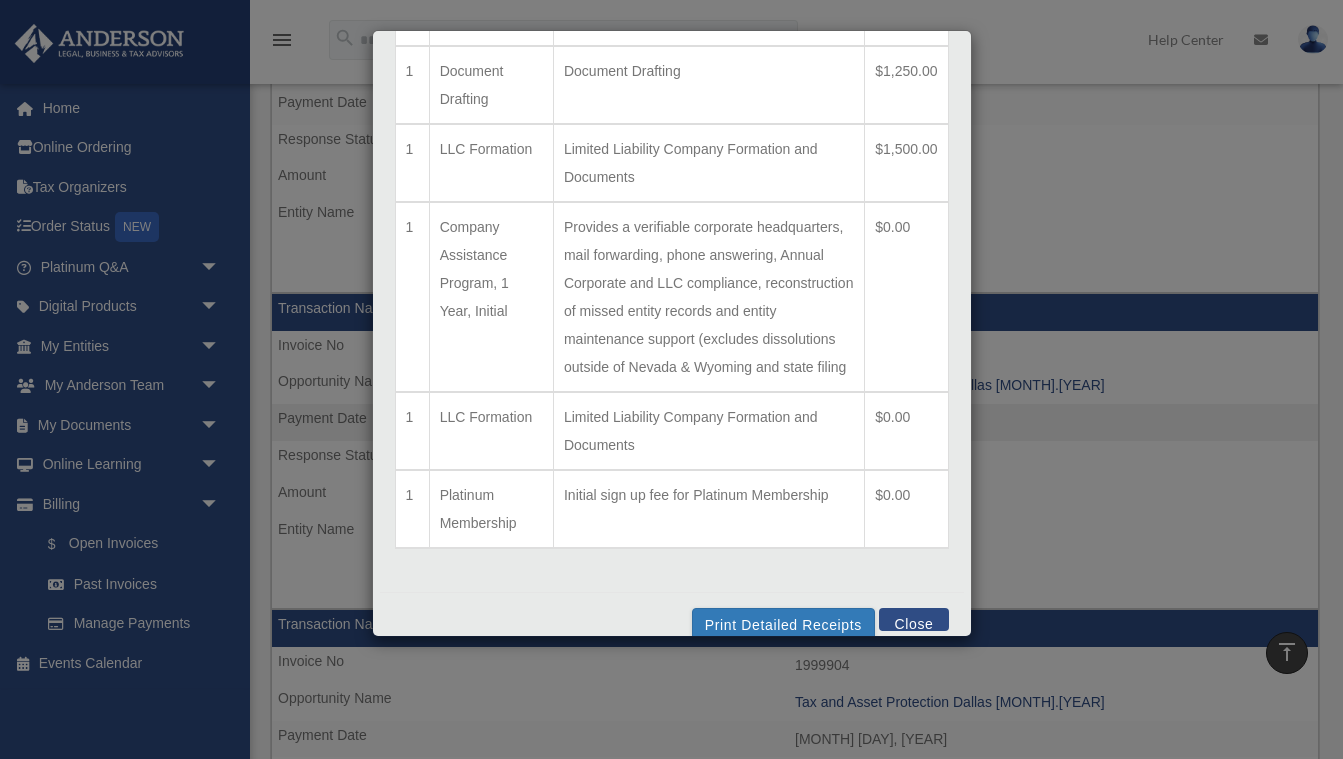 click on "Provides a verifiable corporate headquarters, mail forwarding, phone answering, Annual Corporate and LLC compliance, reconstruction of missed entity records and entity maintenance support (excludes dissolutions outside of Nevada & Wyoming and state filing" at bounding box center (708, 297) 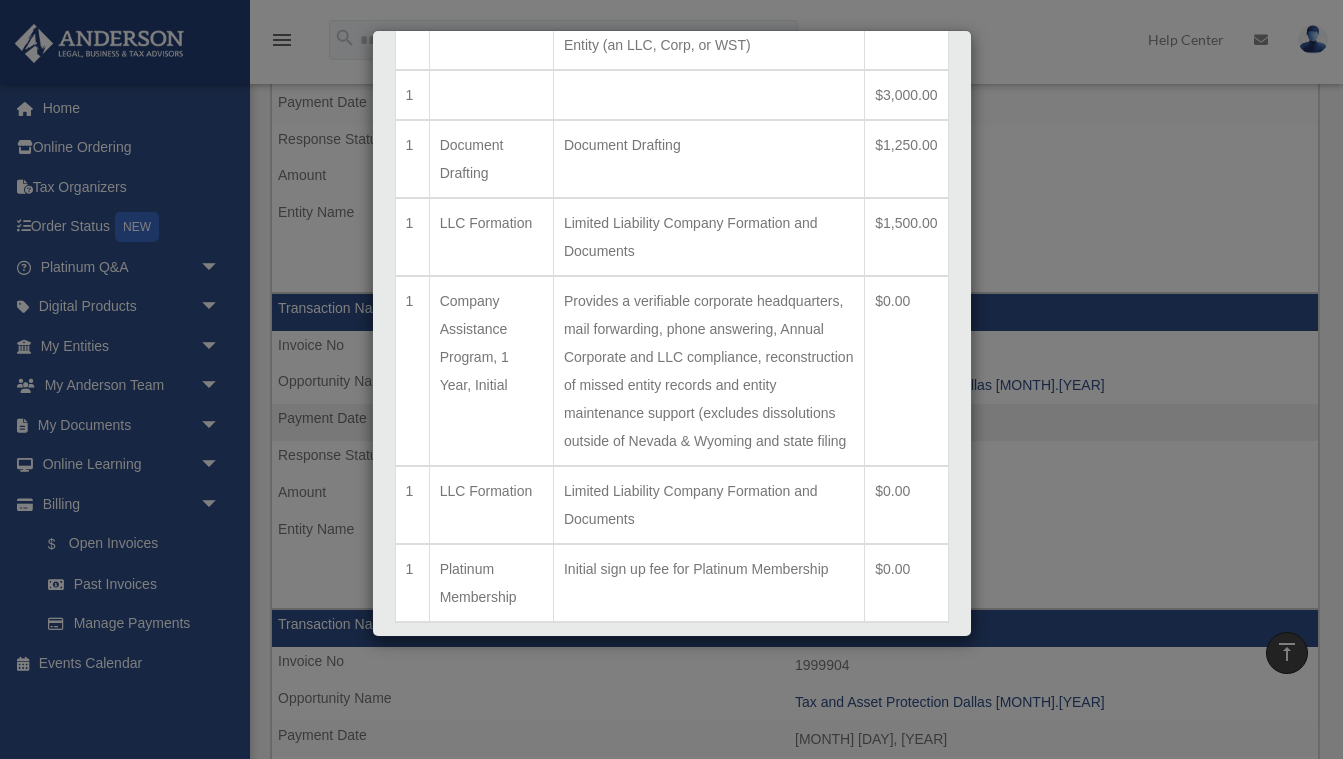 scroll, scrollTop: 222, scrollLeft: 0, axis: vertical 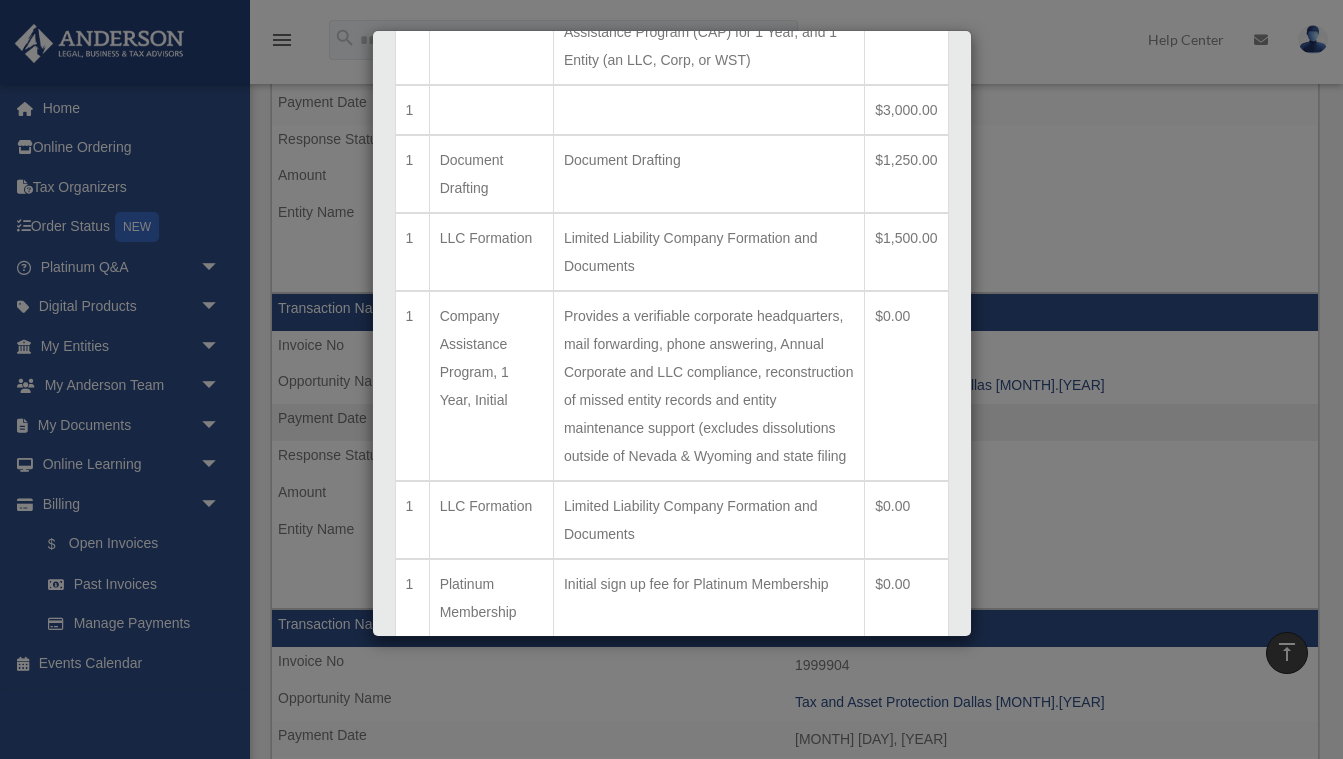 drag, startPoint x: 619, startPoint y: 259, endPoint x: 525, endPoint y: 249, distance: 94.53042 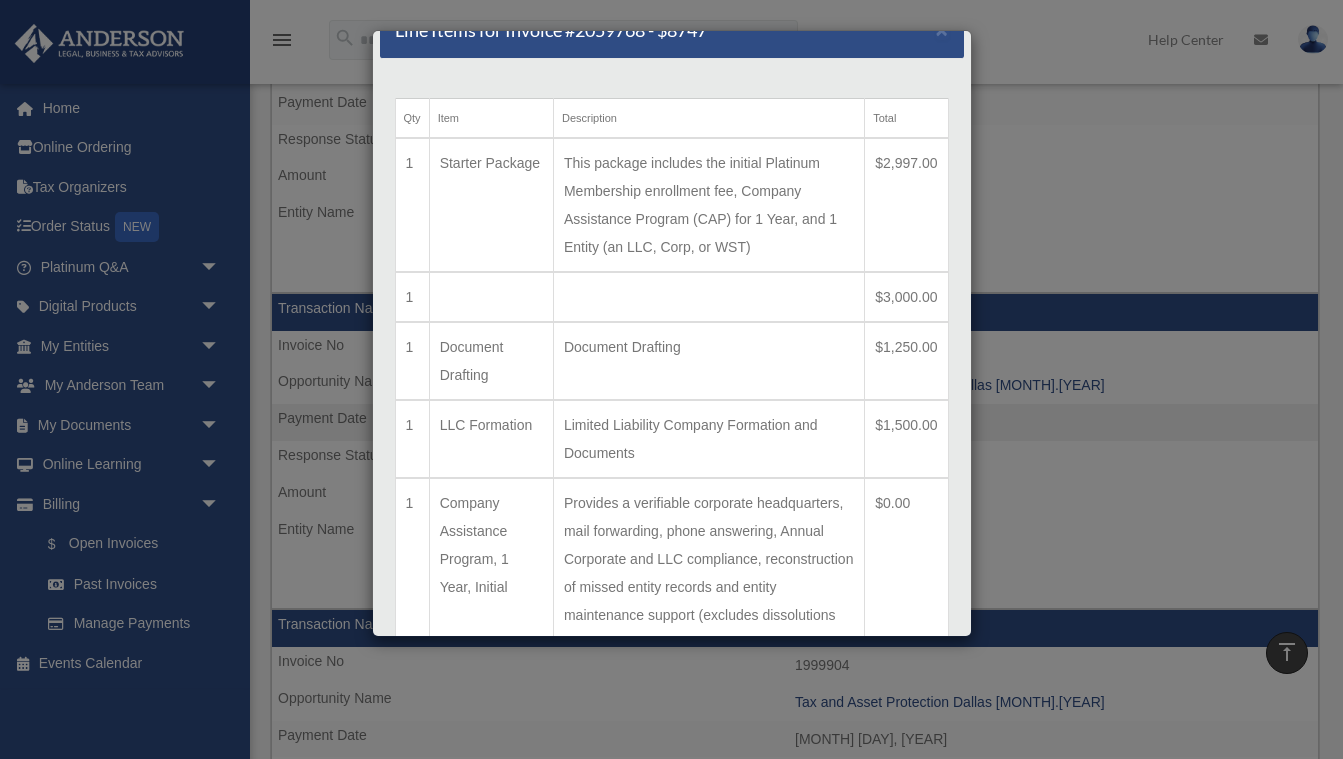 scroll, scrollTop: 24, scrollLeft: 0, axis: vertical 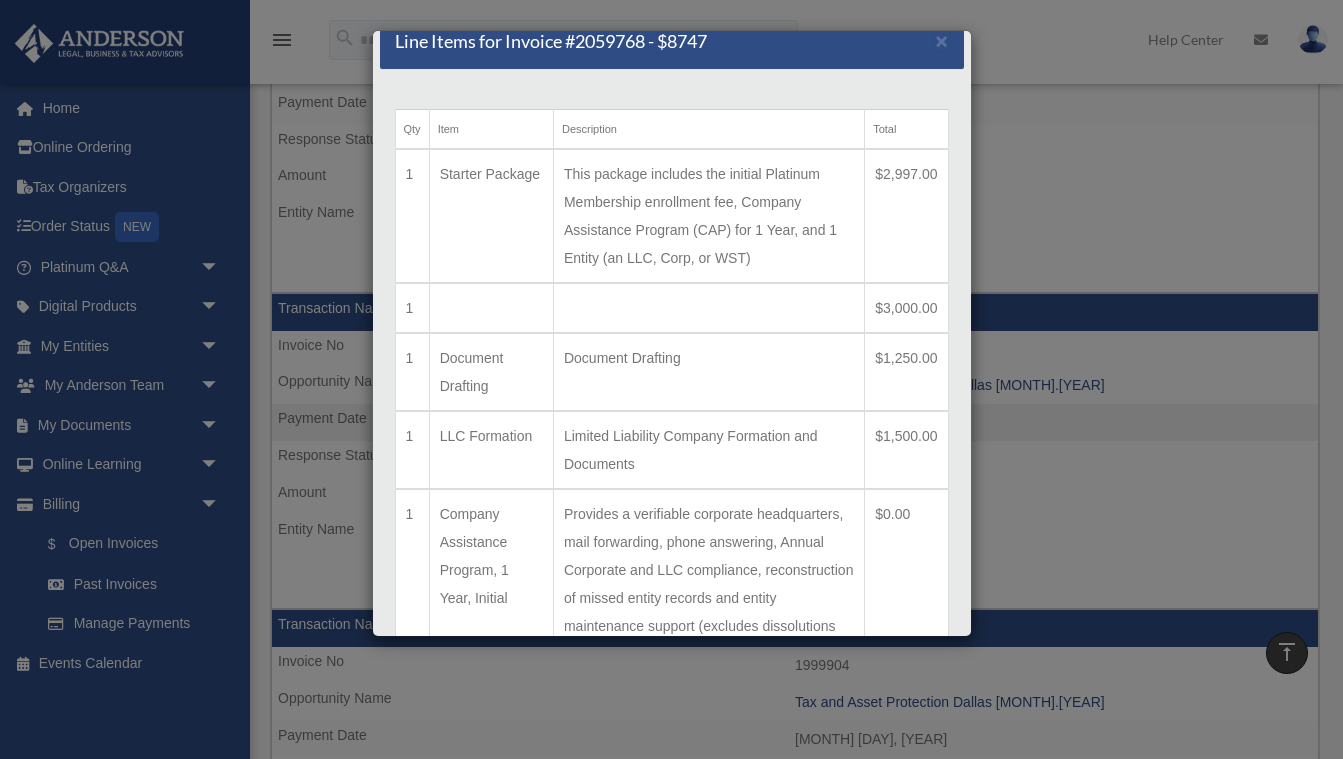 drag, startPoint x: 877, startPoint y: 307, endPoint x: 917, endPoint y: 318, distance: 41.484936 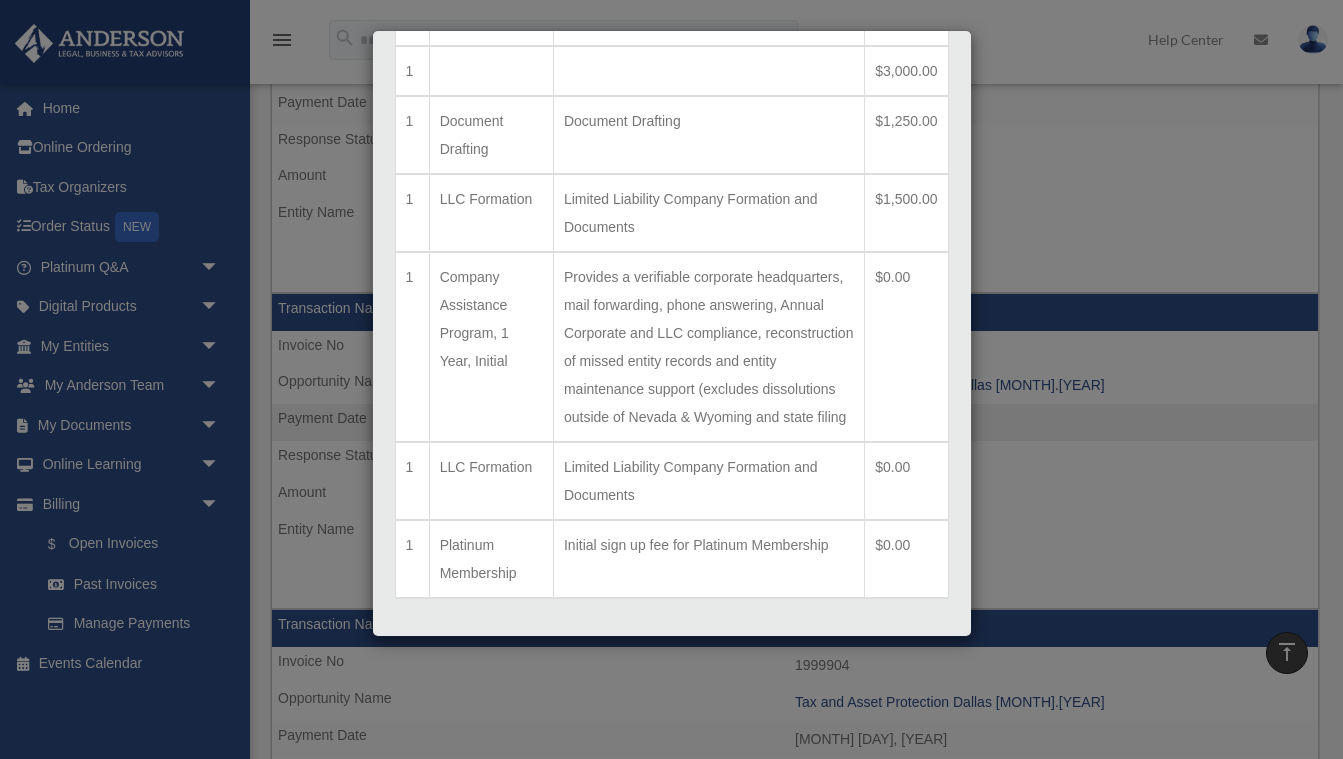 scroll, scrollTop: 264, scrollLeft: 0, axis: vertical 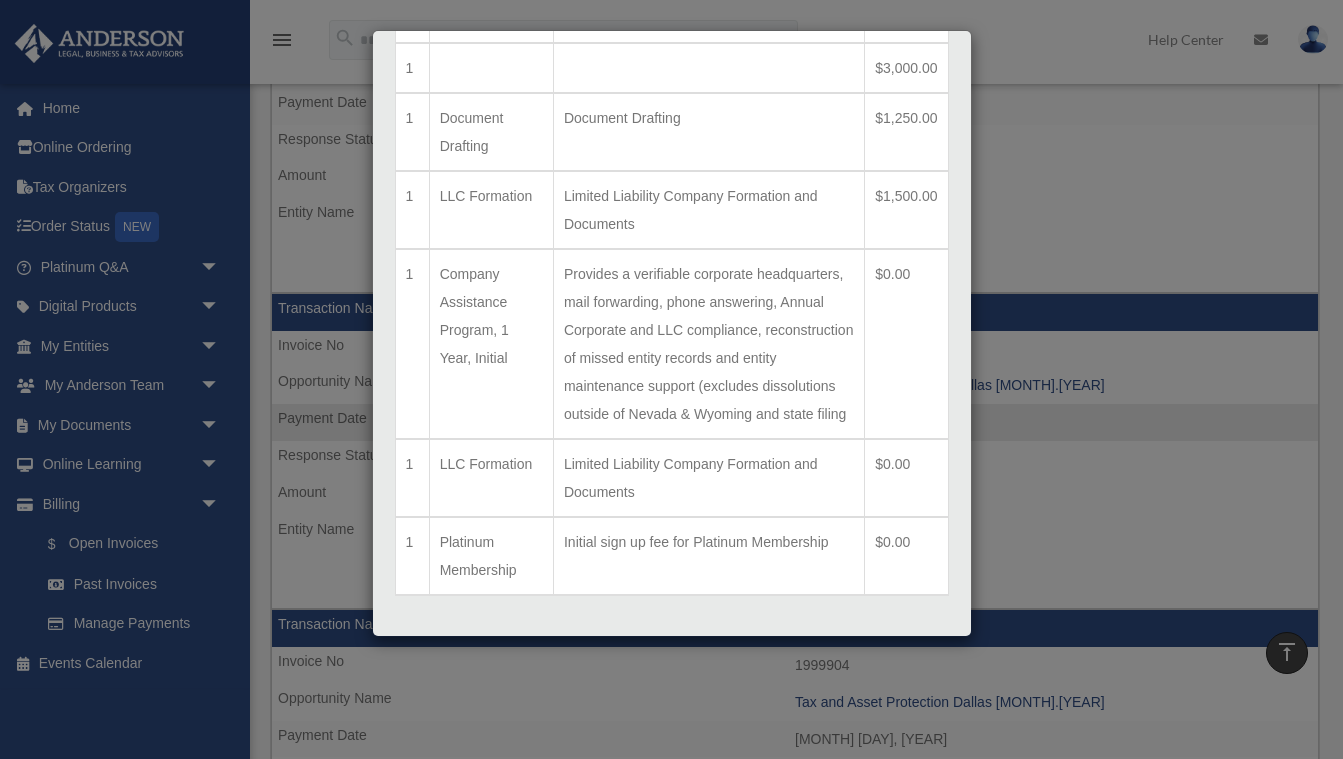 click on "Line Items for Invoice #2059768  - $8747
×
Qty Item Description Total  1   Starter Package   This package includes the initial Platinum Membership enrollment fee, Company Assistance Program (CAP) for 1 Year, and 1 Entity (an LLC, Corp, or WST)   $2,997.00   1         $3,000.00   1   Document Drafting   Document Drafting   $1,250.00   1   LLC Formation   Limited Liability Company Formation and Documents   $1,500.00   1   Company Assistance Program, 1 Year, Initial   Provides a verifiable corporate headquarters, mail forwarding, phone answering, Annual Corporate and LLC compliance, reconstruction of missed entity records and entity maintenance support (excludes dissolutions outside of Nevada & Wyoming and state filing   $0.00   1   LLC Formation   Limited Liability Company Formation and Documents   $0.00   1   Platinum Membership   $0.00
Close" at bounding box center (671, 379) 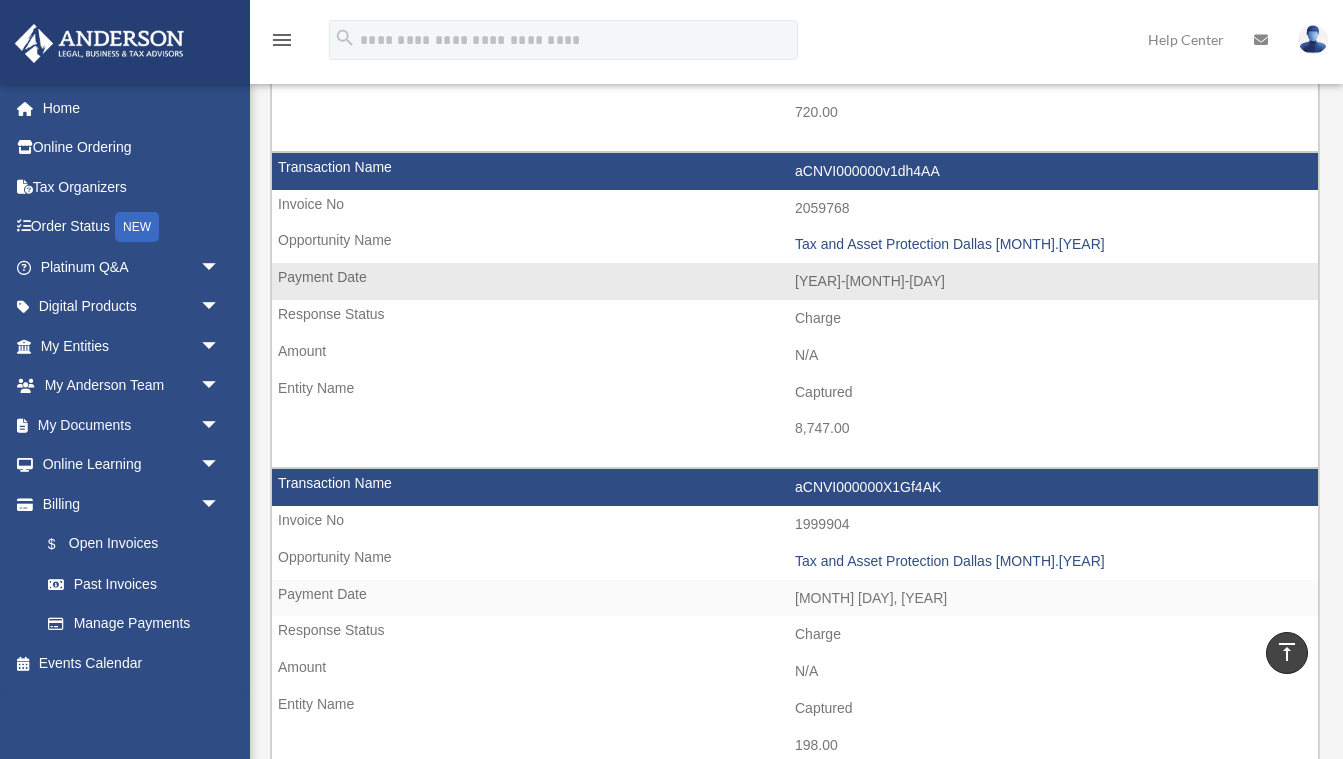 scroll, scrollTop: 2072, scrollLeft: 0, axis: vertical 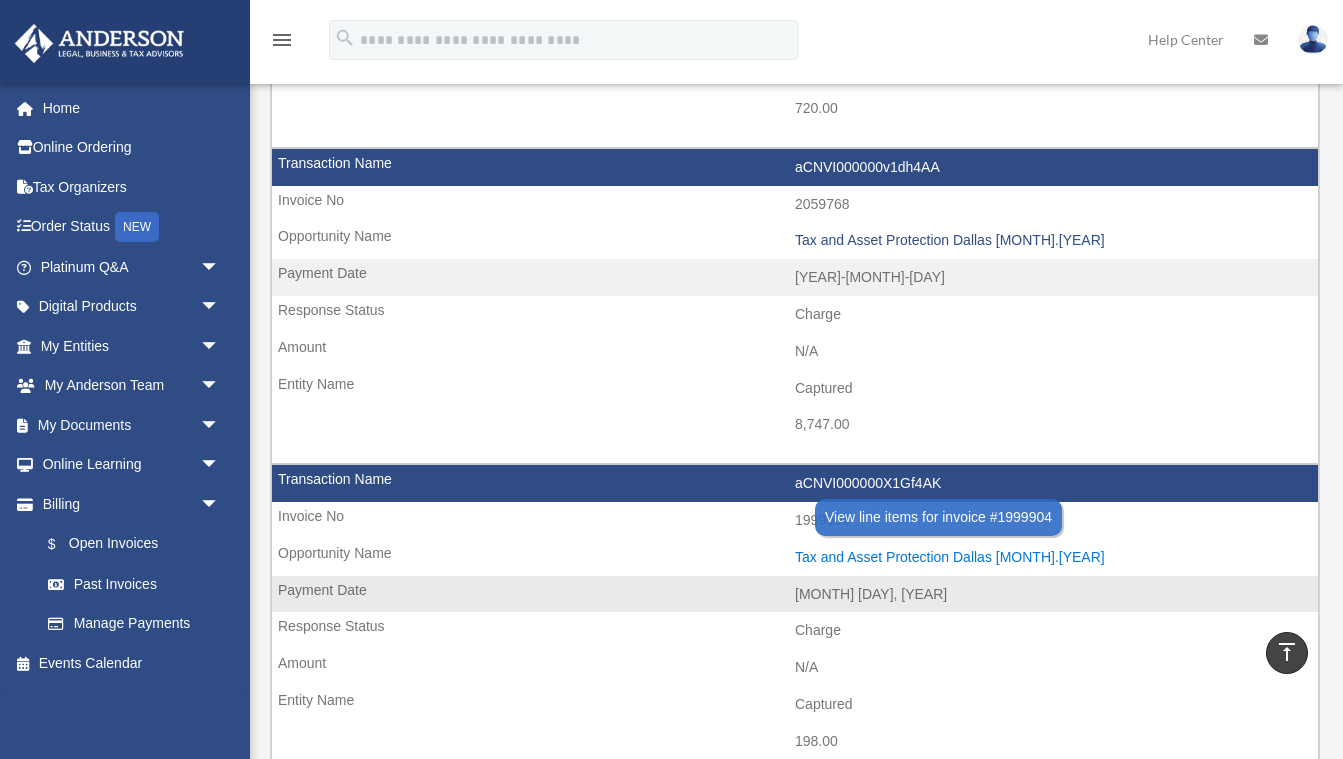 click on "Tax and Asset Protection Dallas [MONTH].[YEAR]" at bounding box center [1051, 557] 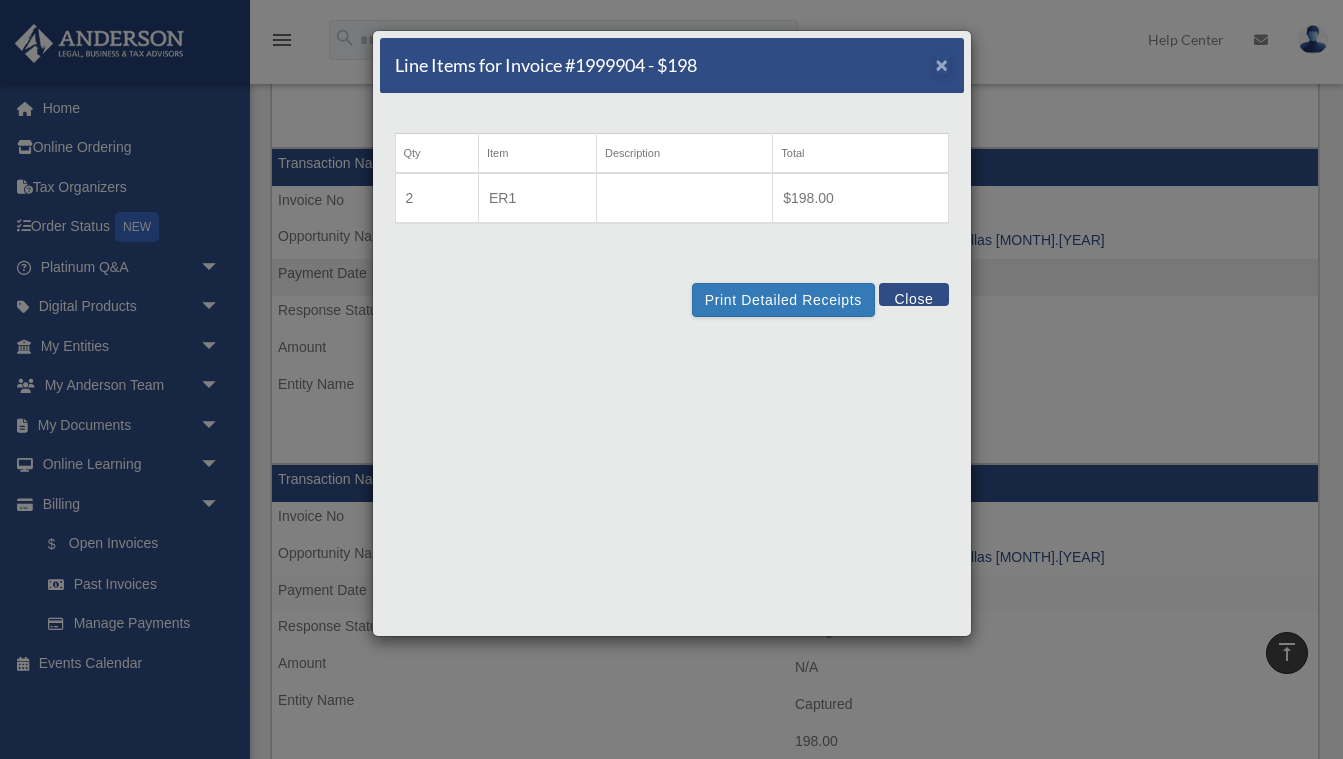 click on "×" at bounding box center (942, 64) 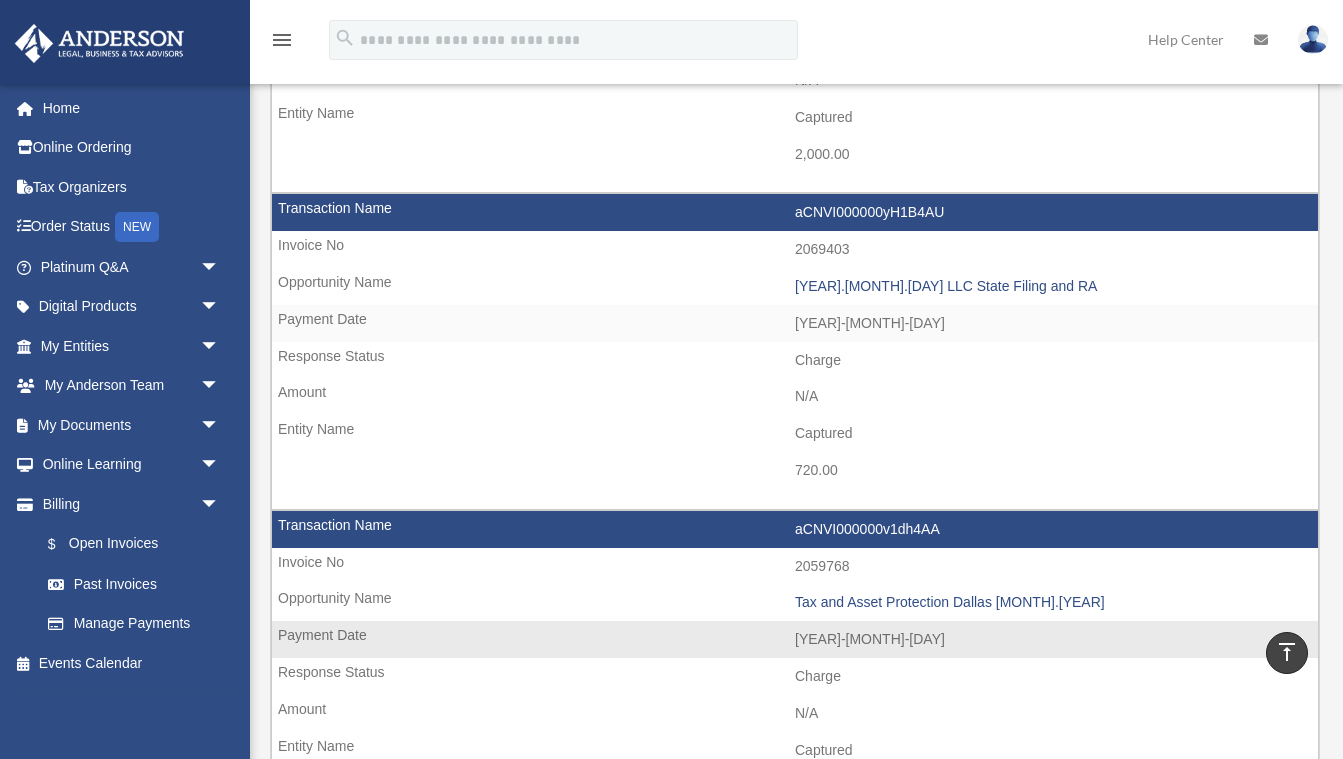 scroll, scrollTop: 1713, scrollLeft: 0, axis: vertical 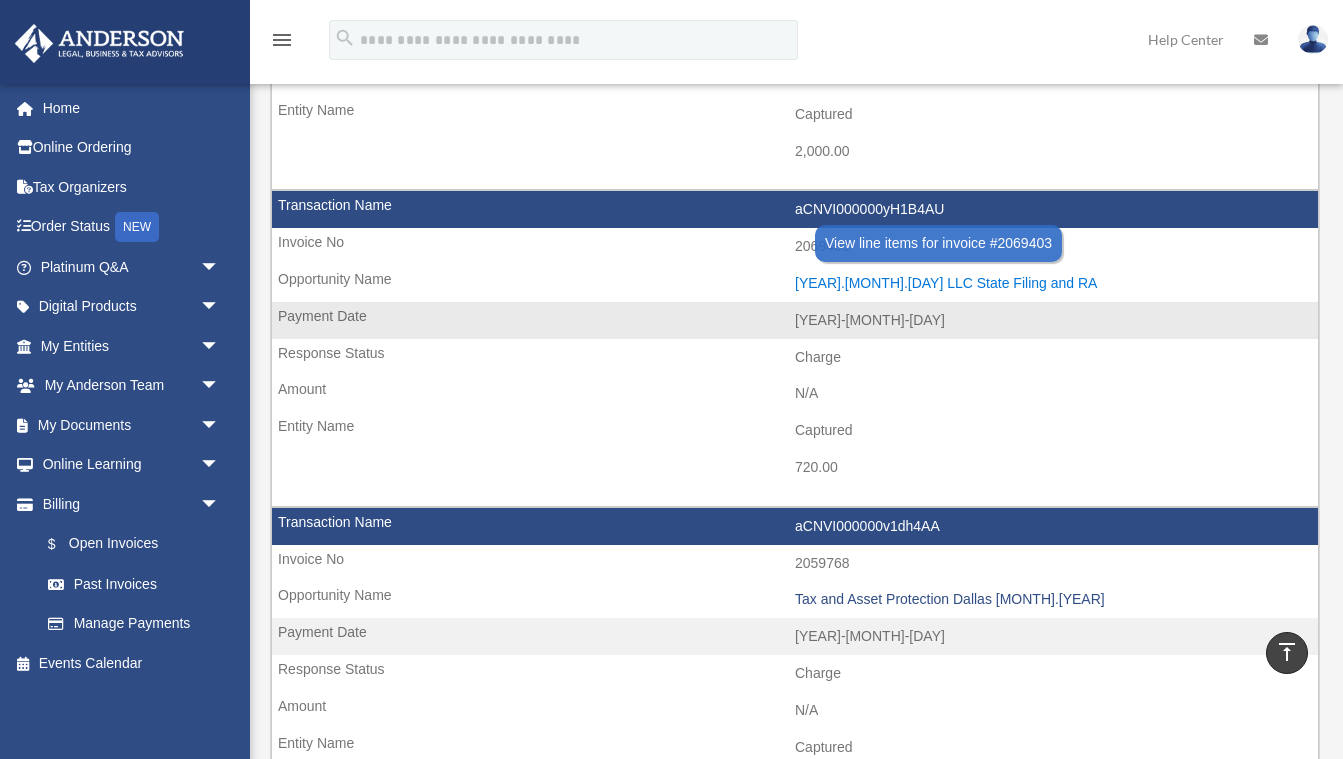 click on "[YEAR].[MONTH].[DAY] LLC State Filing and RA" at bounding box center (1051, 283) 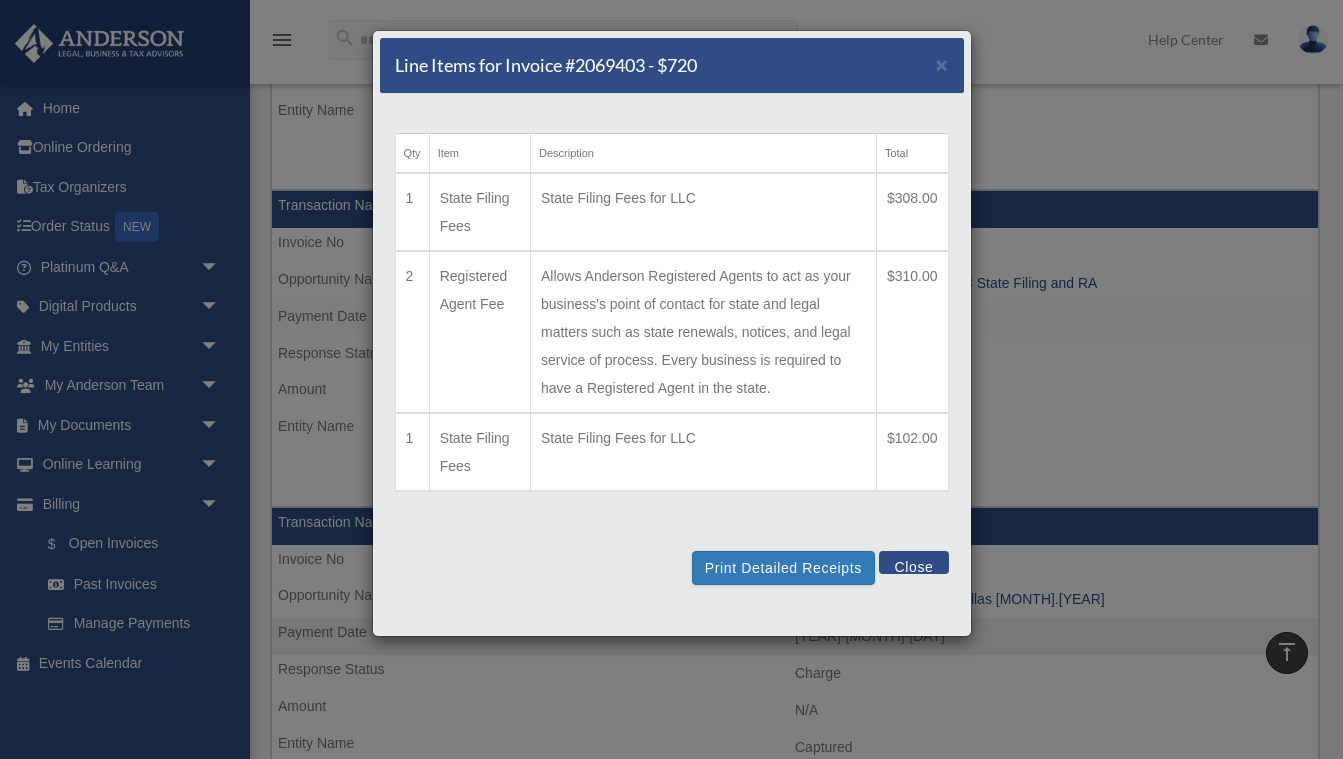 scroll, scrollTop: 27, scrollLeft: 0, axis: vertical 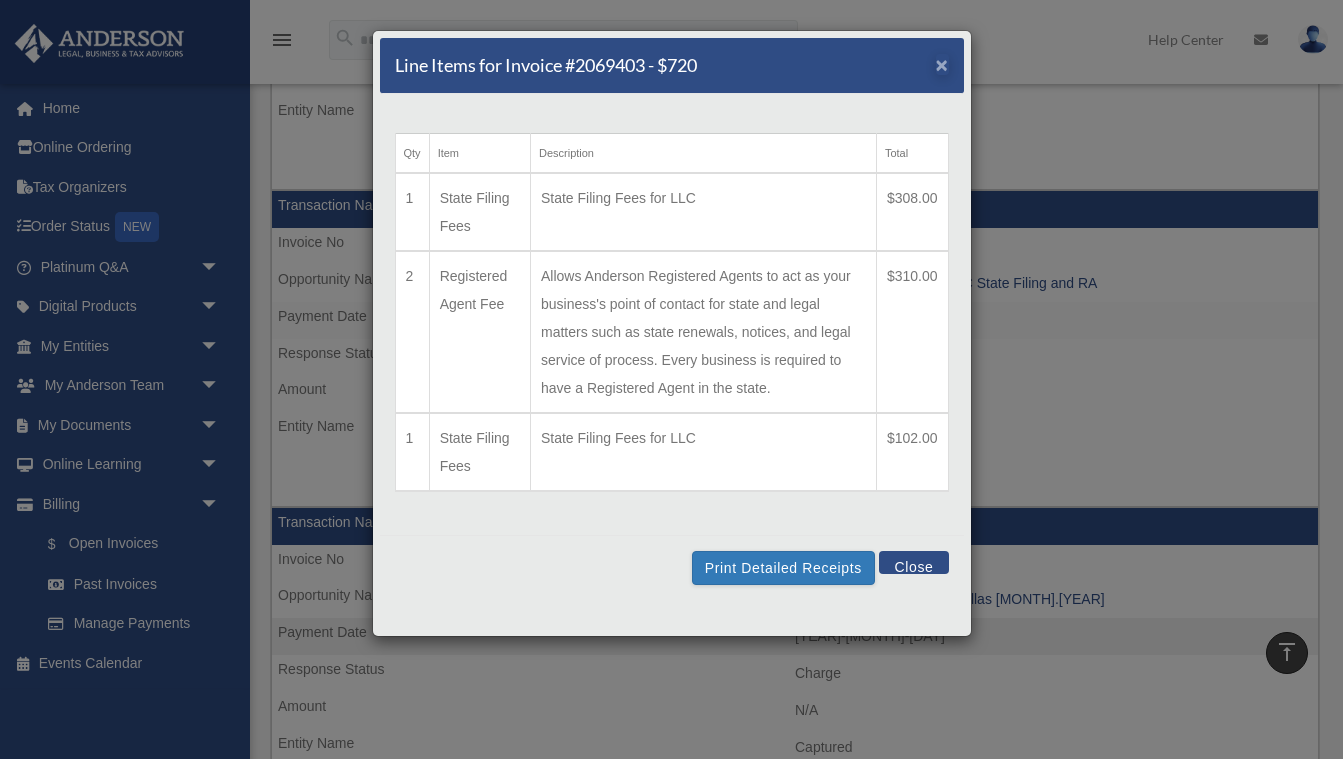 click on "×" at bounding box center (942, 64) 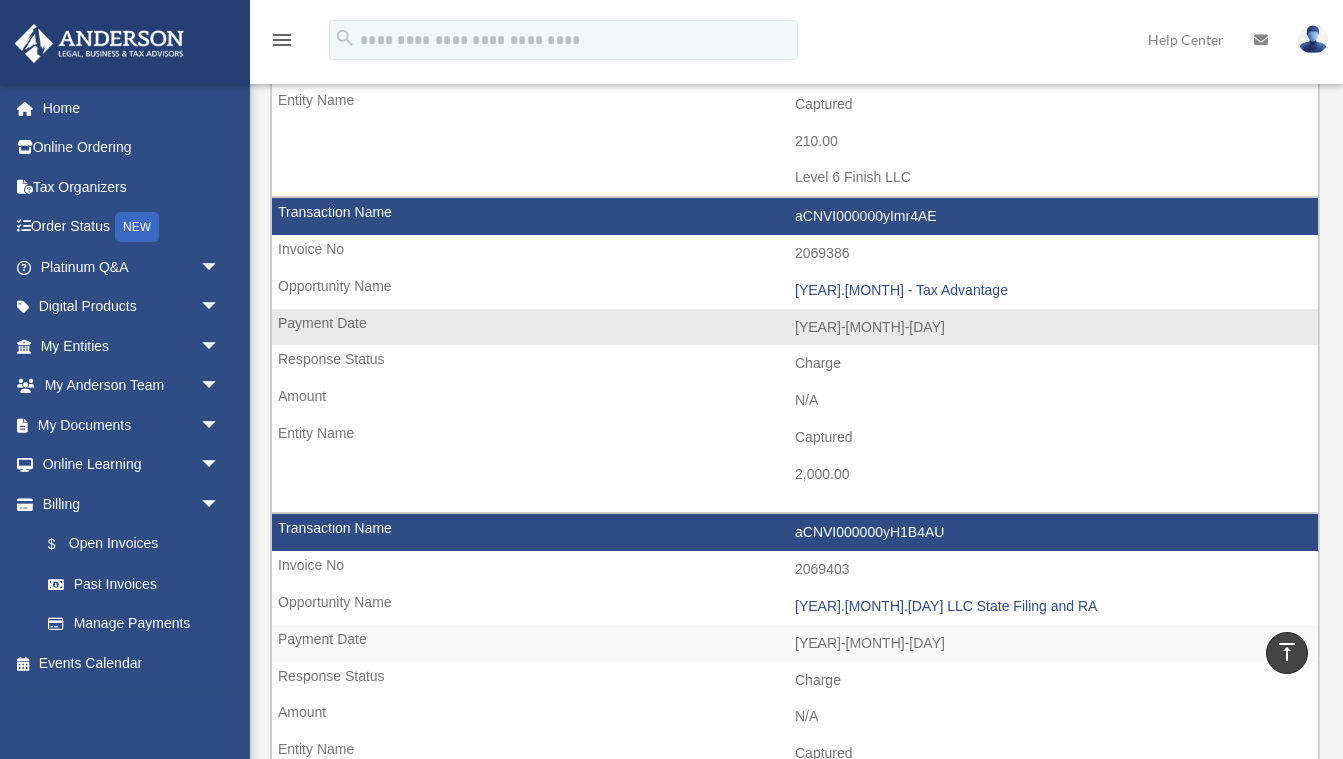 scroll, scrollTop: 1350, scrollLeft: 0, axis: vertical 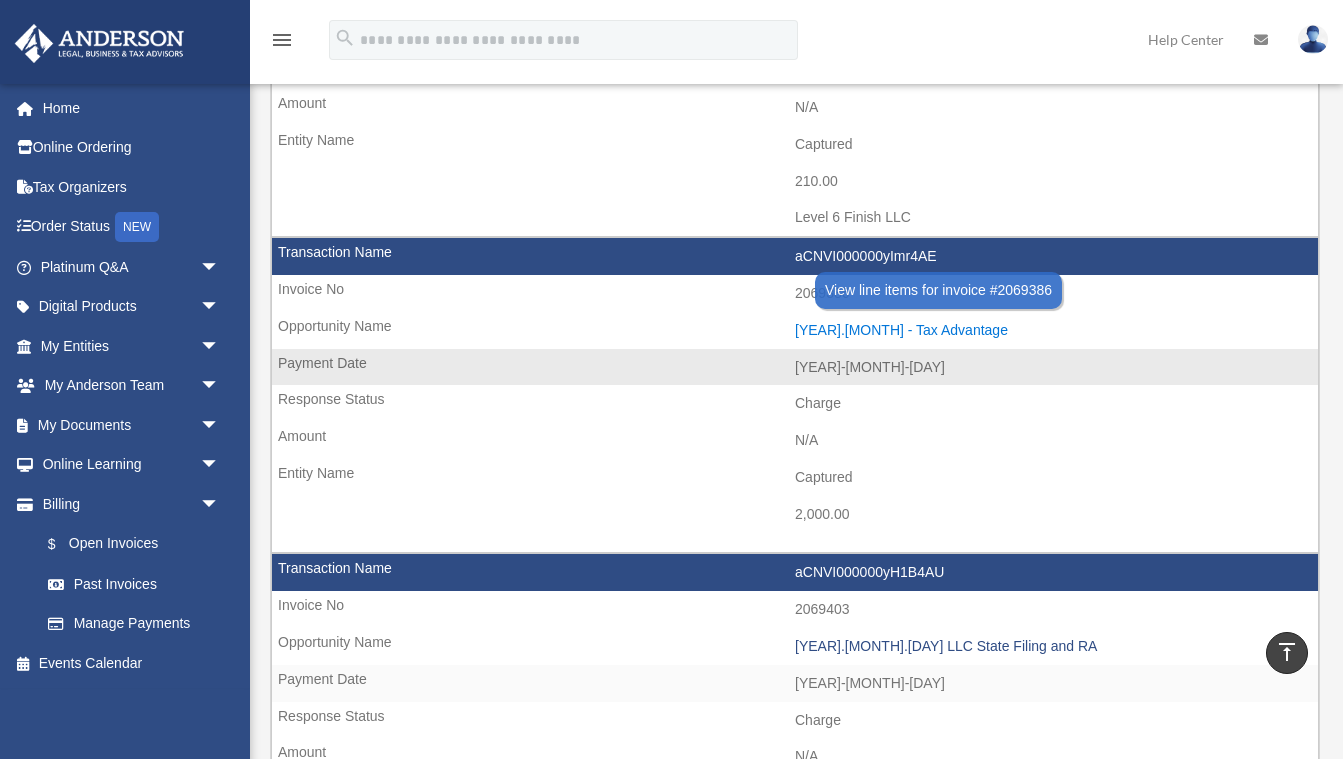 click on "[YEAR].[MONTH] - Tax Advantage" at bounding box center [1051, 330] 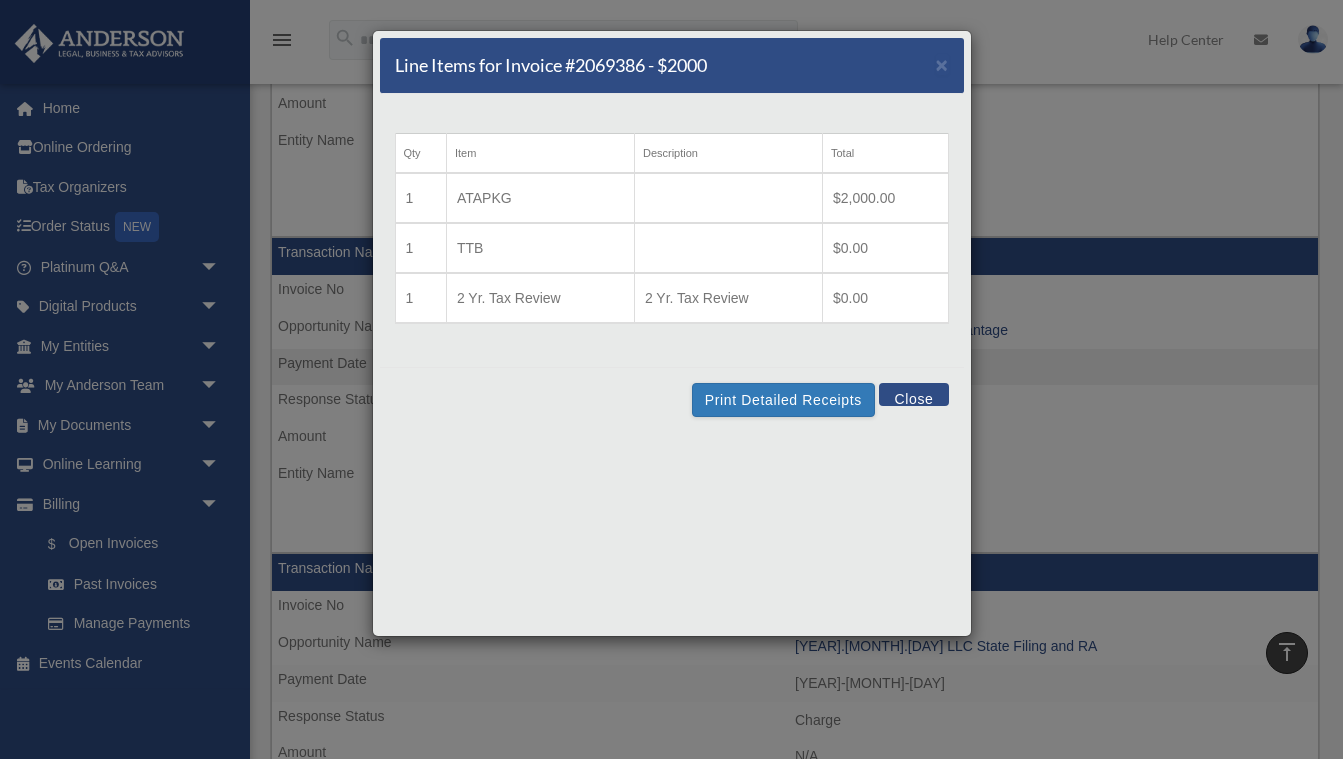 click on "ATAPKG" at bounding box center (540, 198) 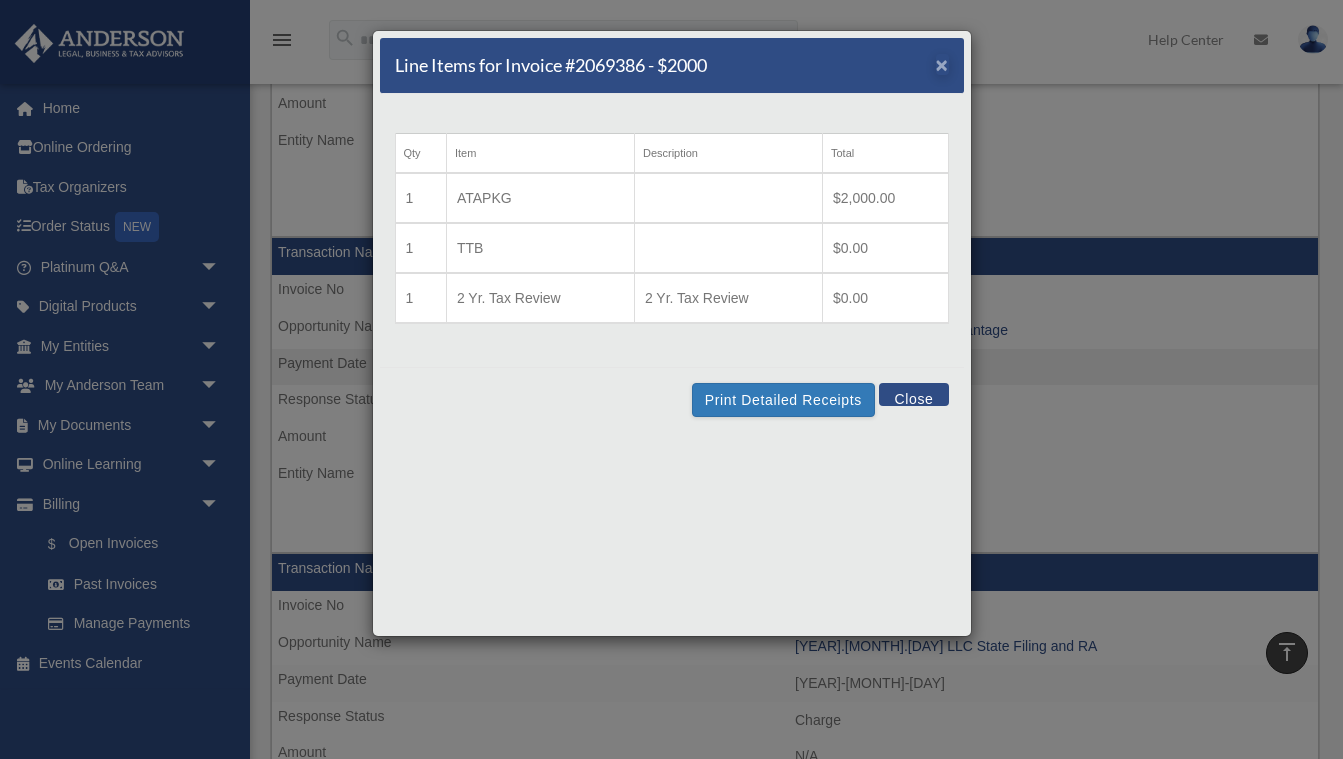 click on "×" at bounding box center (942, 64) 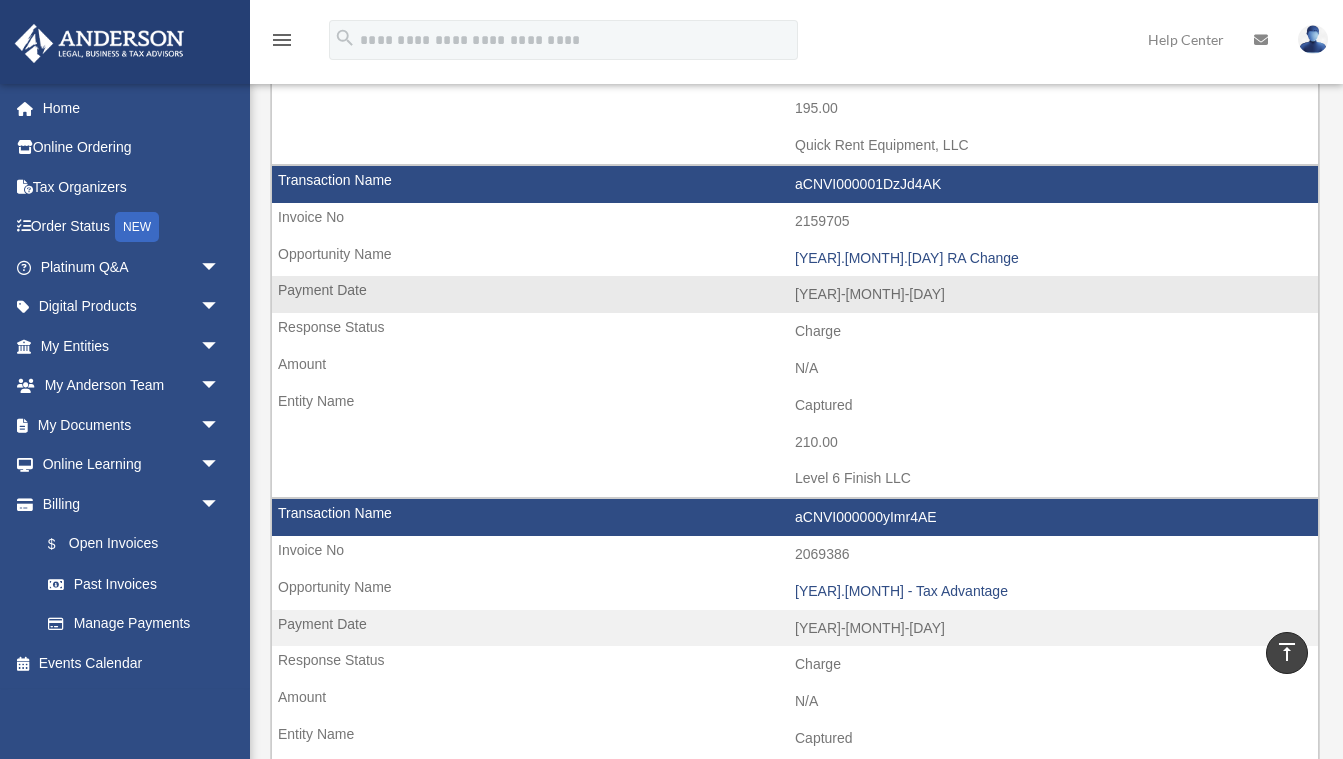 scroll, scrollTop: 1087, scrollLeft: 0, axis: vertical 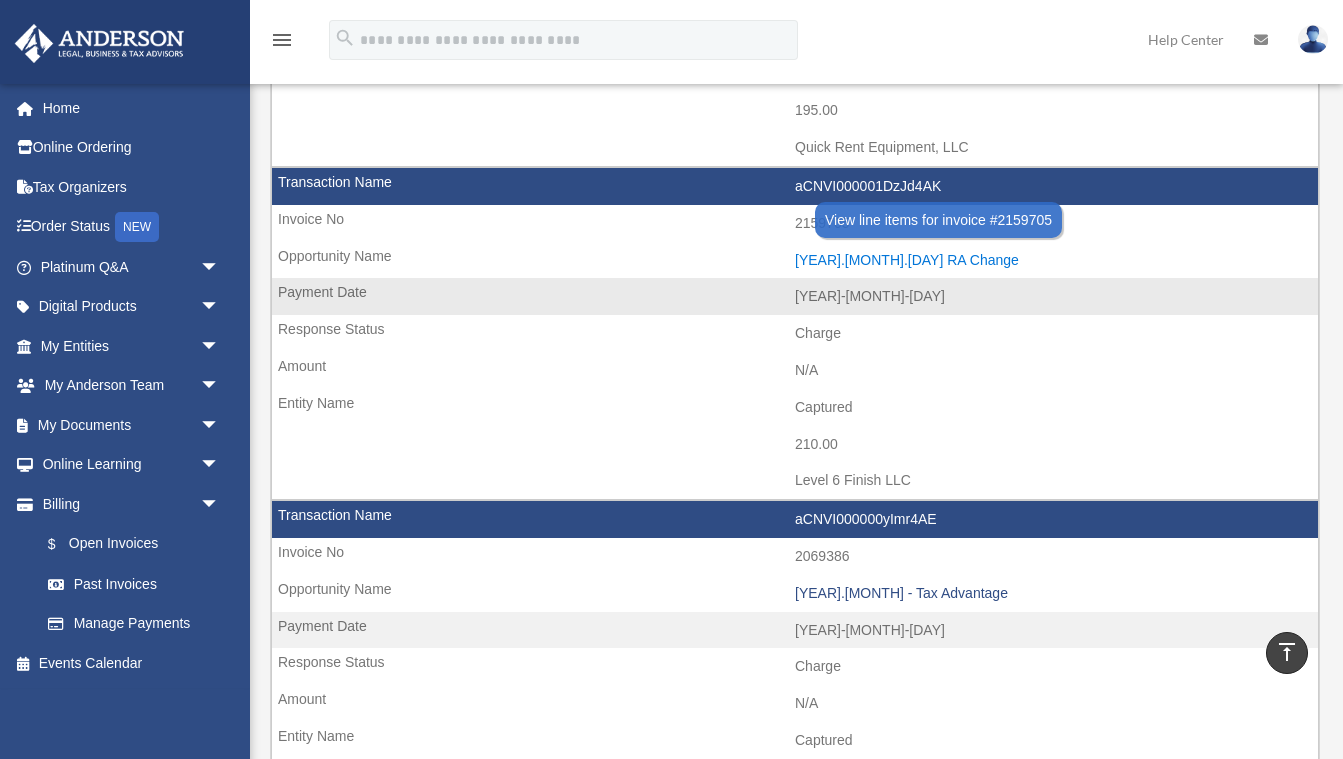 click on "[YEAR].[MONTH].[DAY] RA Change" at bounding box center [1051, 260] 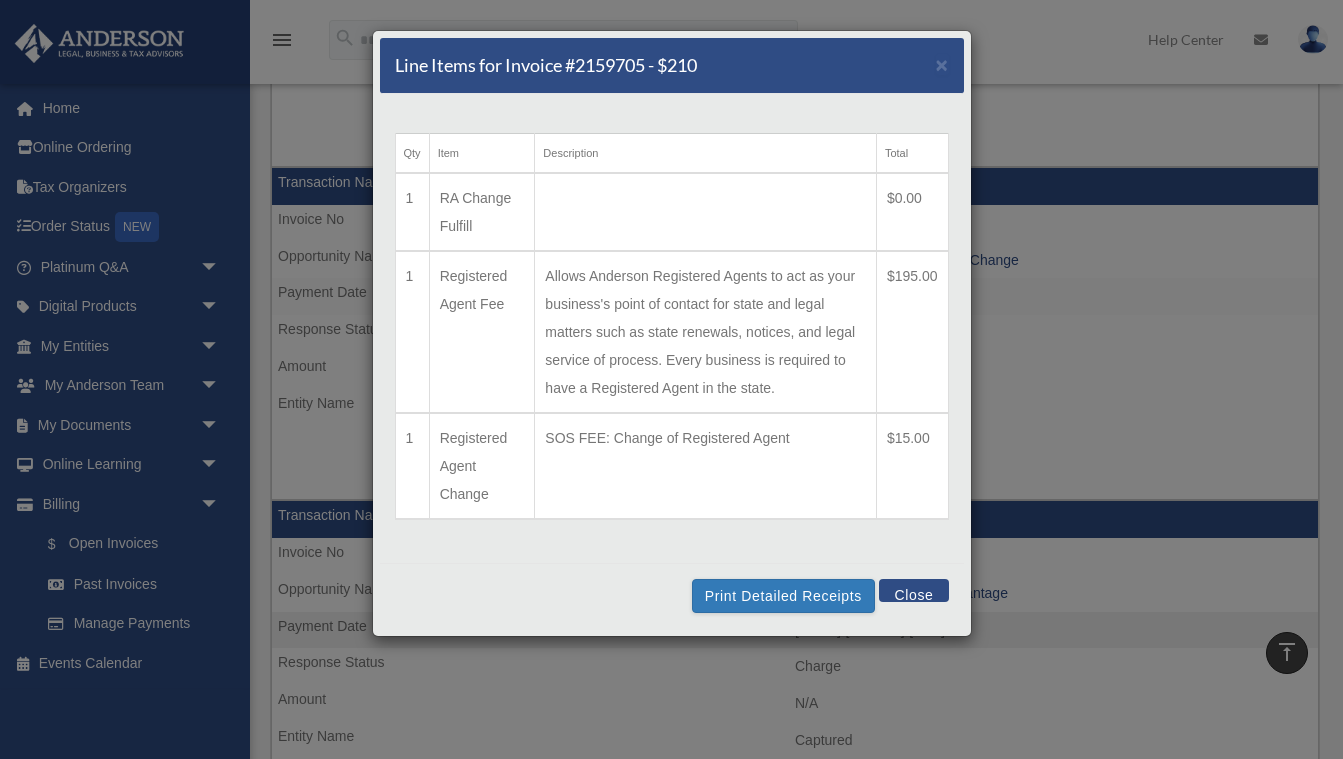 scroll, scrollTop: 27, scrollLeft: 0, axis: vertical 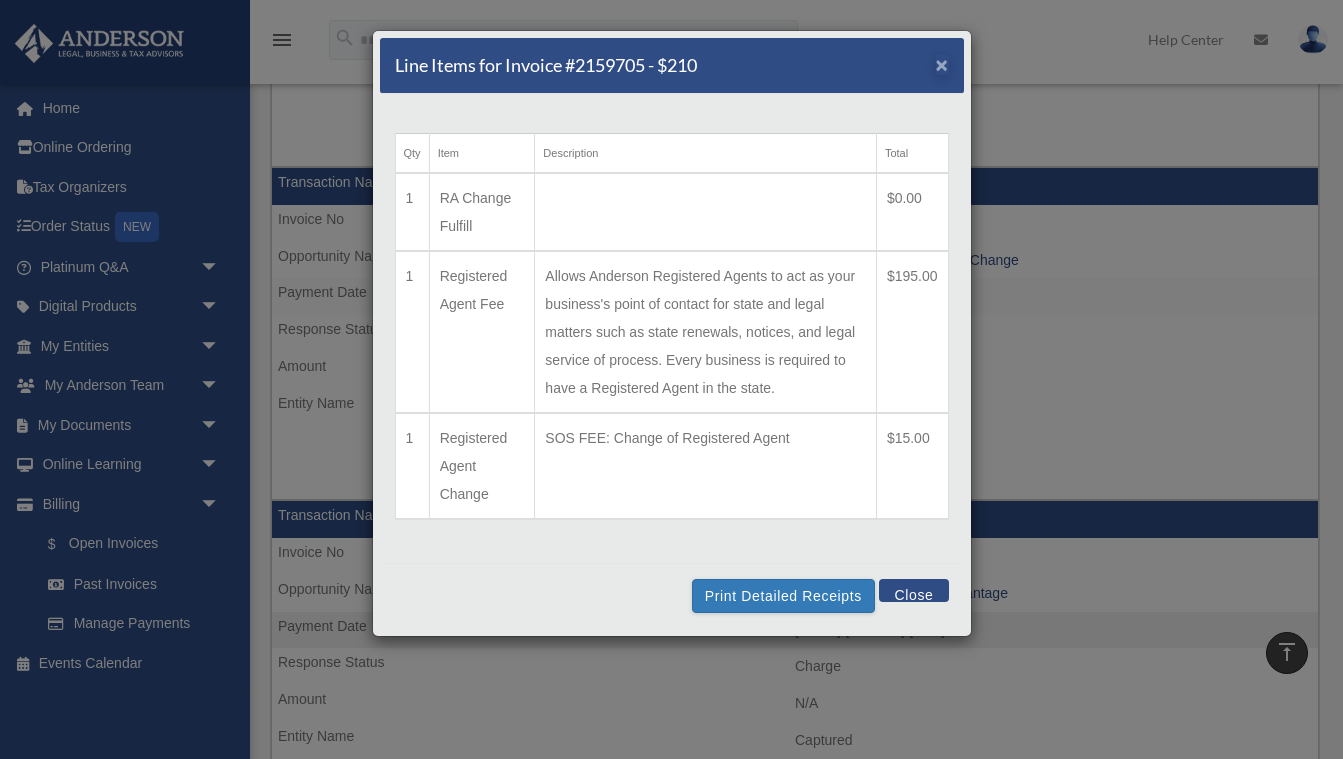 click on "×" at bounding box center [942, 64] 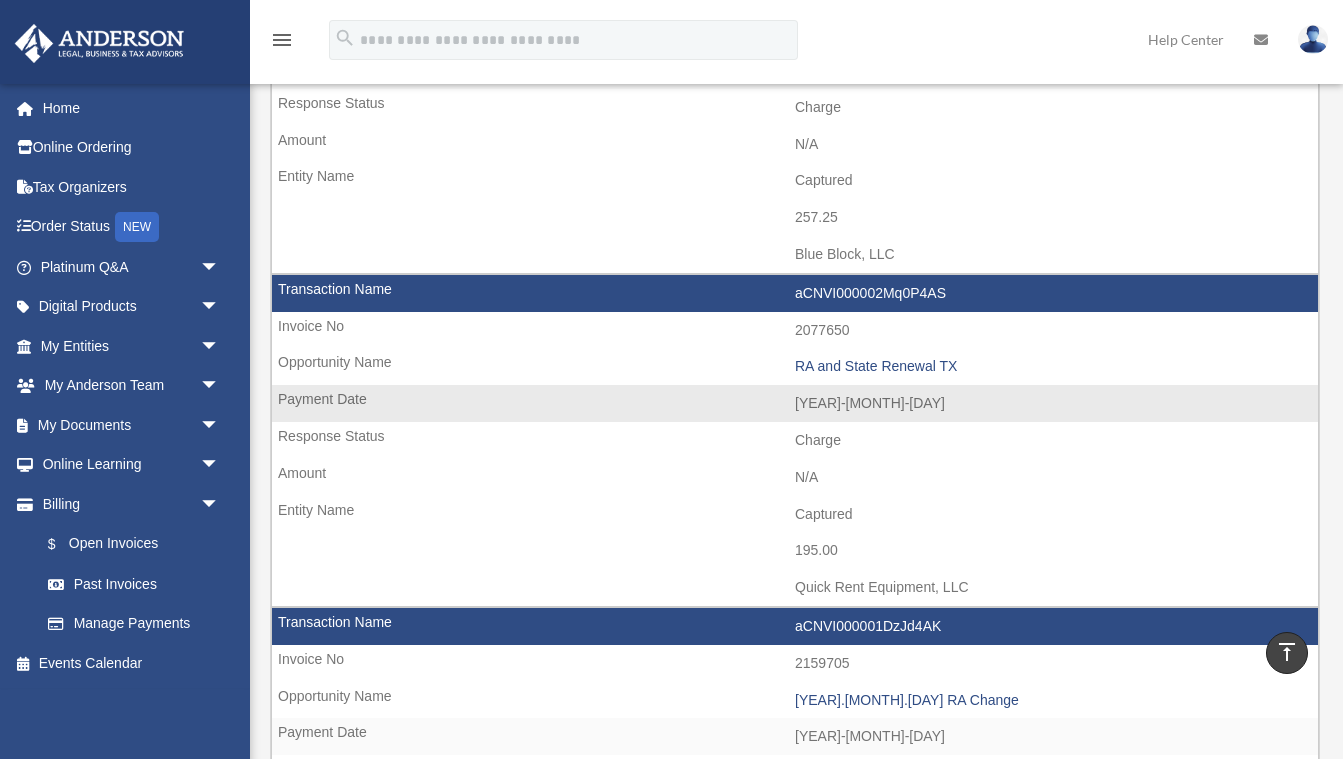 scroll, scrollTop: 646, scrollLeft: 0, axis: vertical 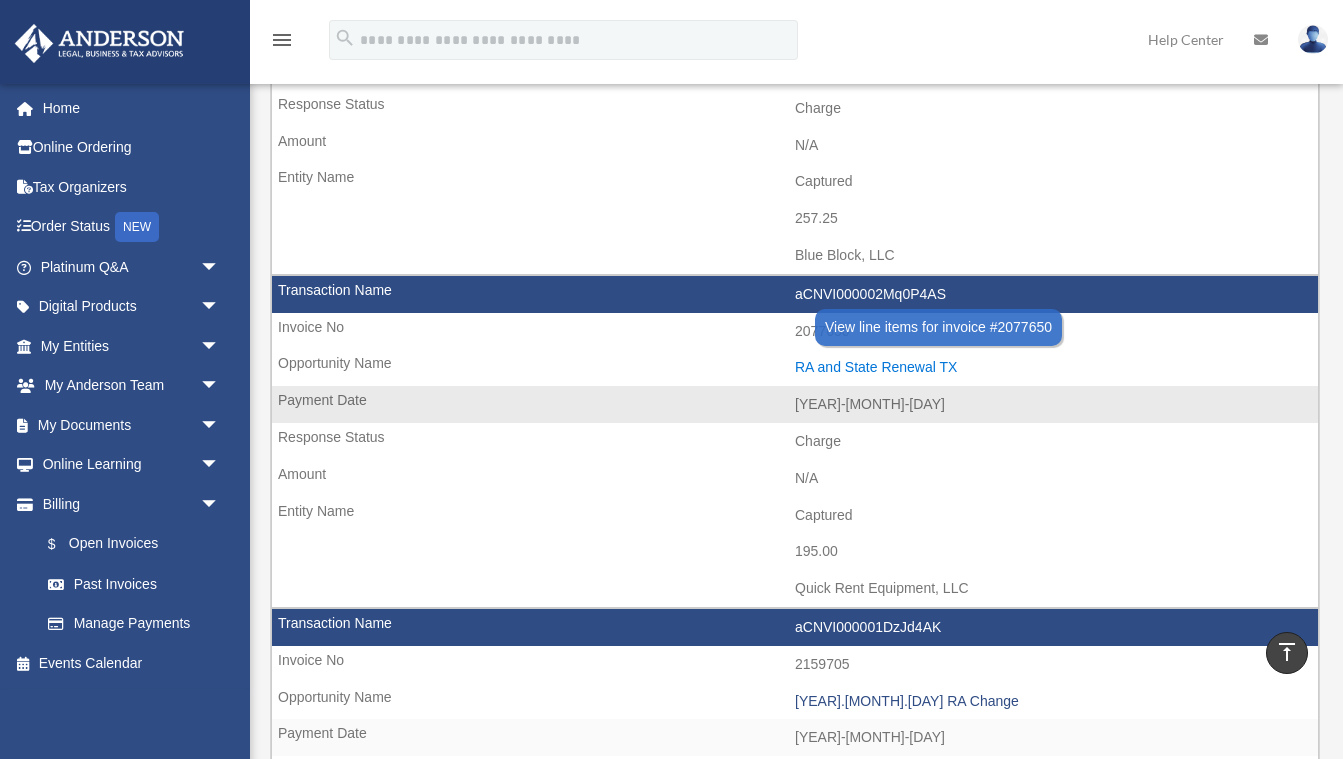 click on "RA and State Renewal TX" at bounding box center [1051, 367] 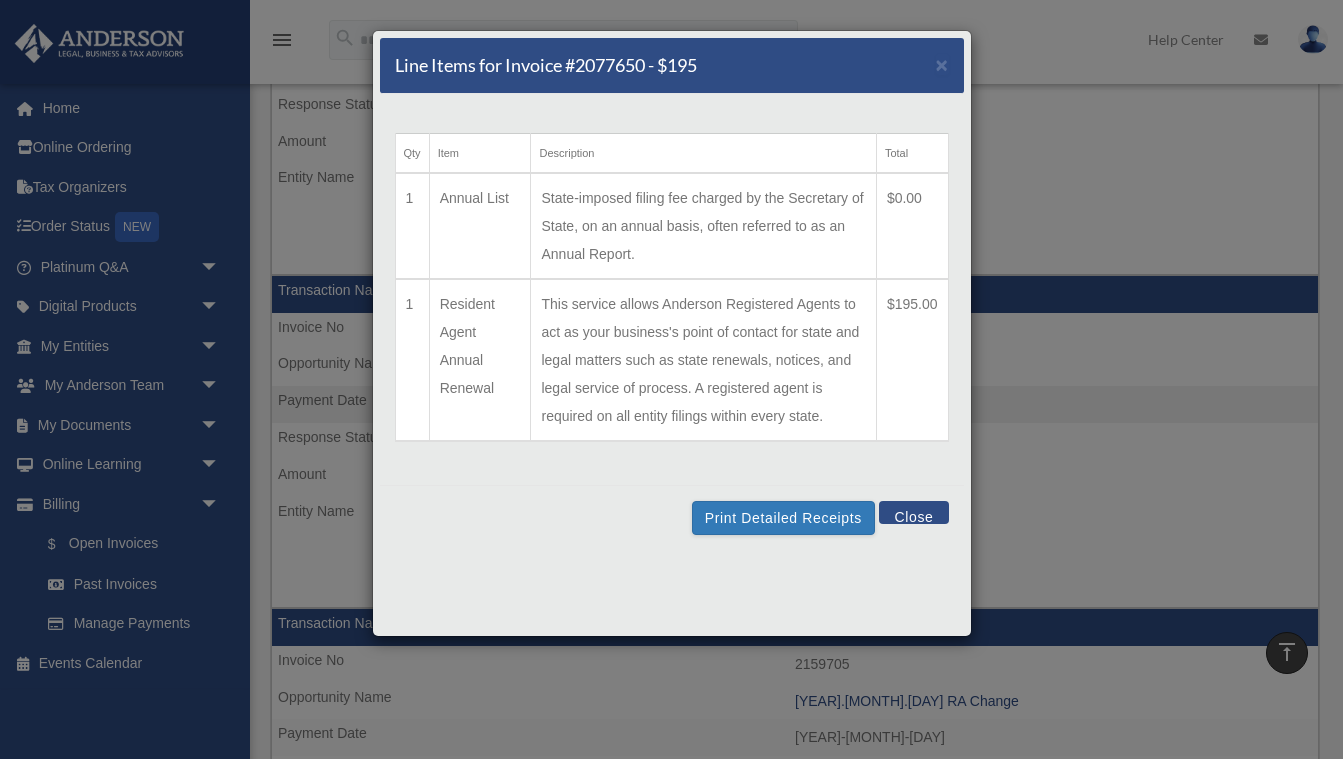 click on "Line Items for Invoice #2077650  - $195
×" at bounding box center [672, 66] 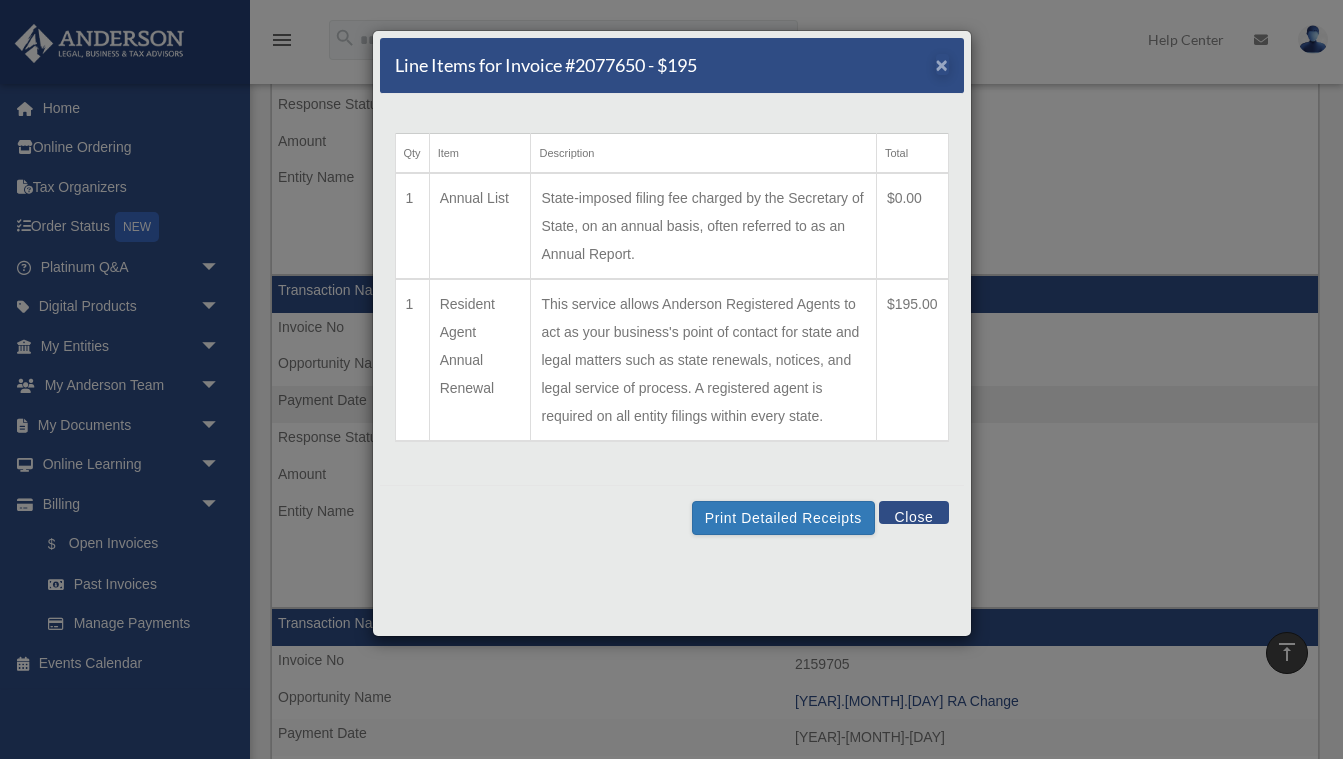 click on "×" at bounding box center (942, 64) 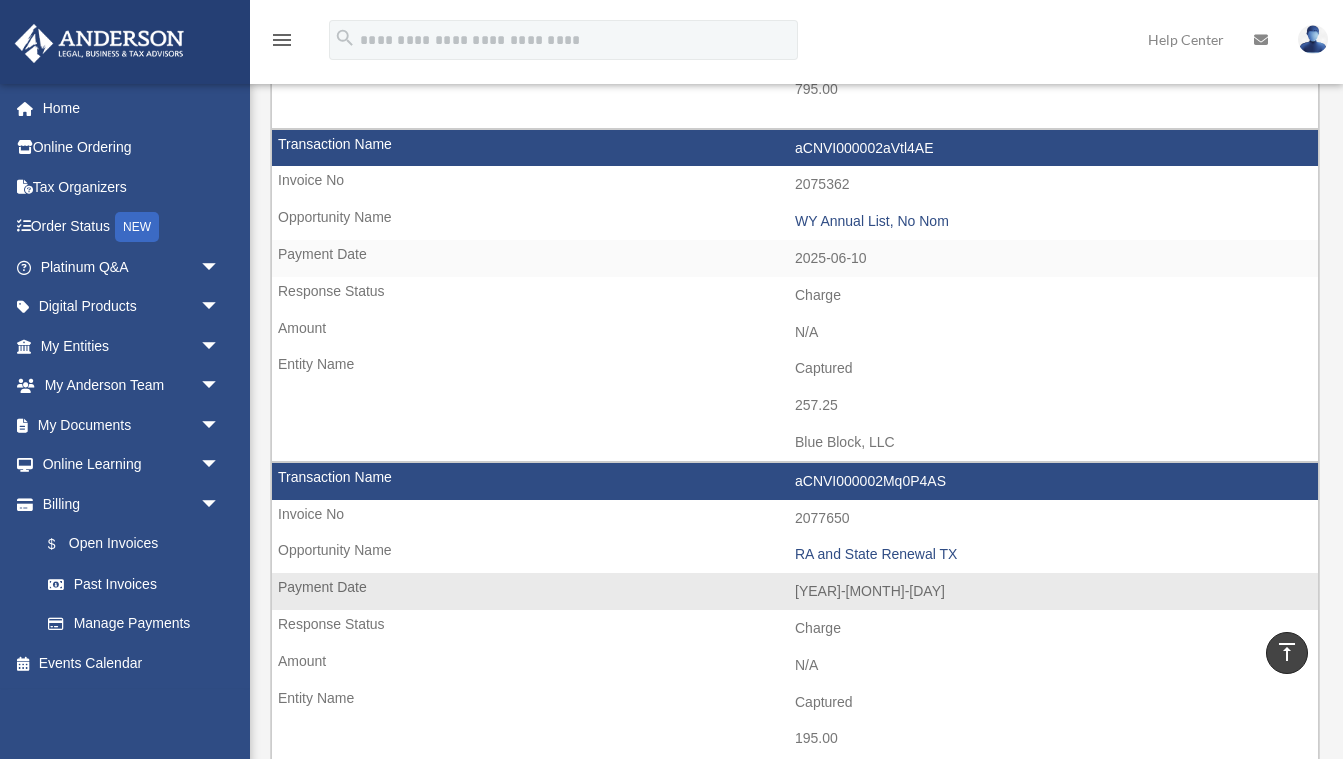 scroll, scrollTop: 454, scrollLeft: 0, axis: vertical 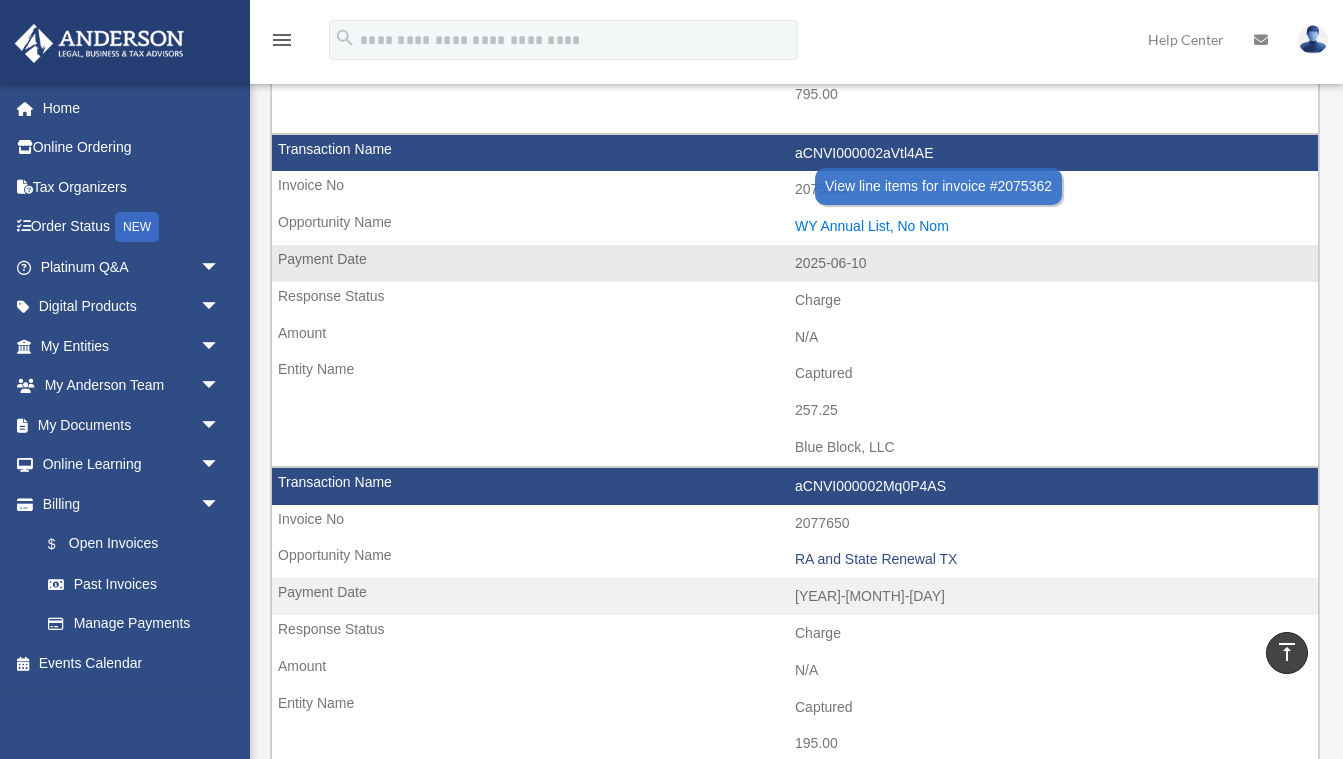 click on "WY Annual List, No Nom" at bounding box center (1051, 226) 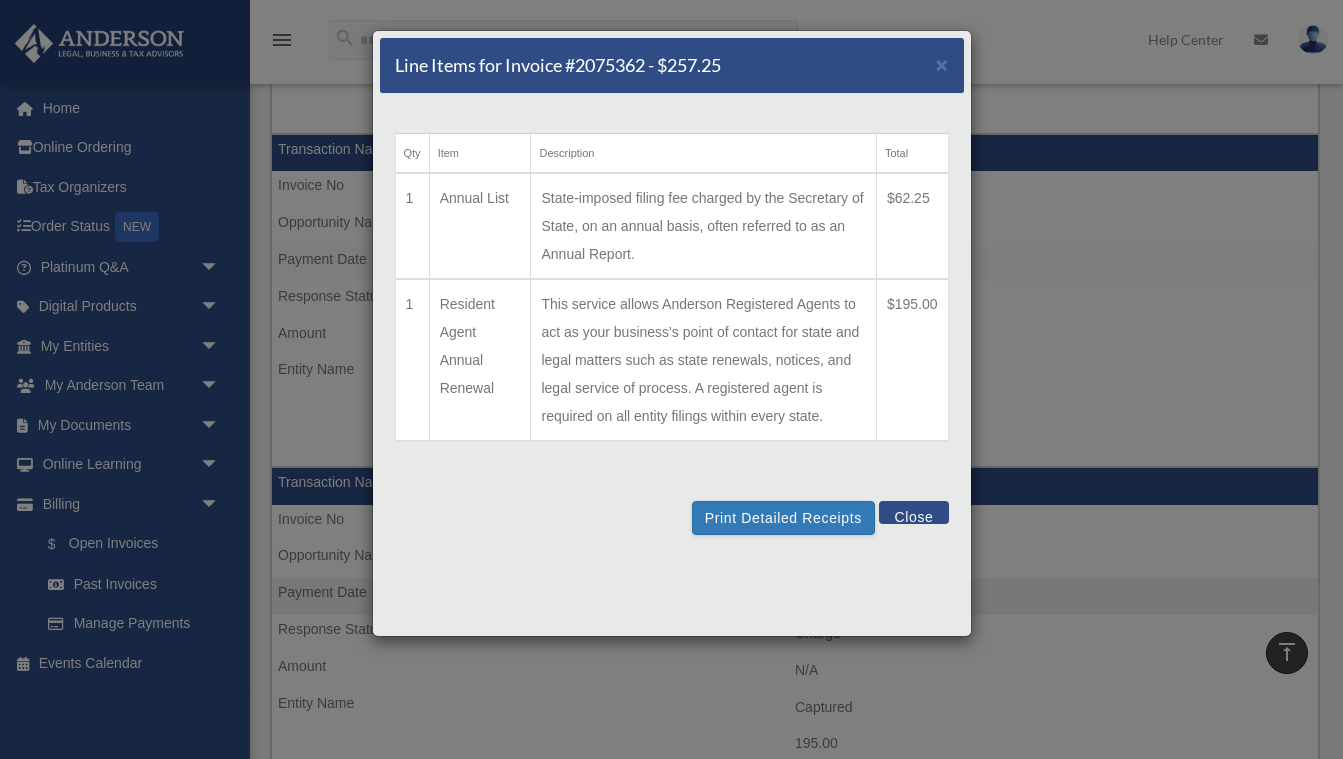 drag, startPoint x: 629, startPoint y: 207, endPoint x: 630, endPoint y: 231, distance: 24.020824 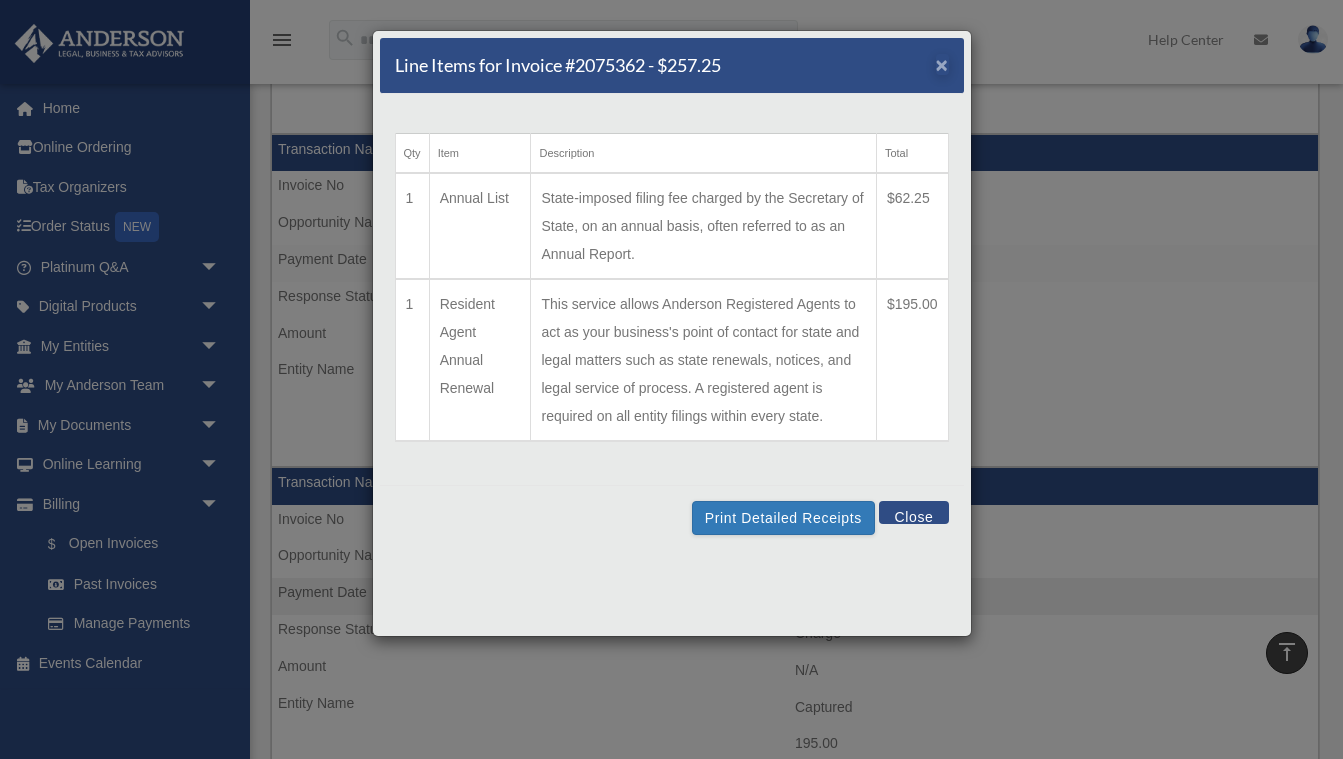 click on "×" at bounding box center (942, 64) 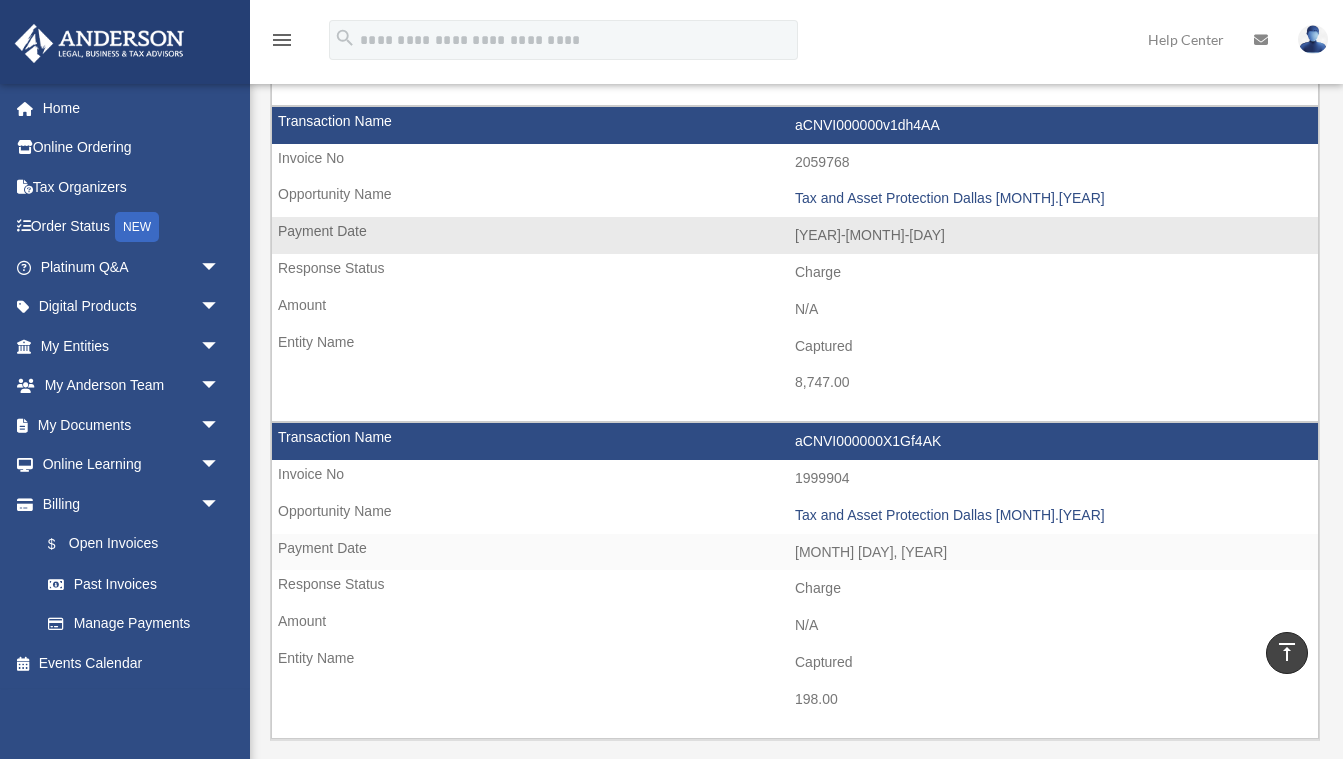 scroll, scrollTop: 2116, scrollLeft: 0, axis: vertical 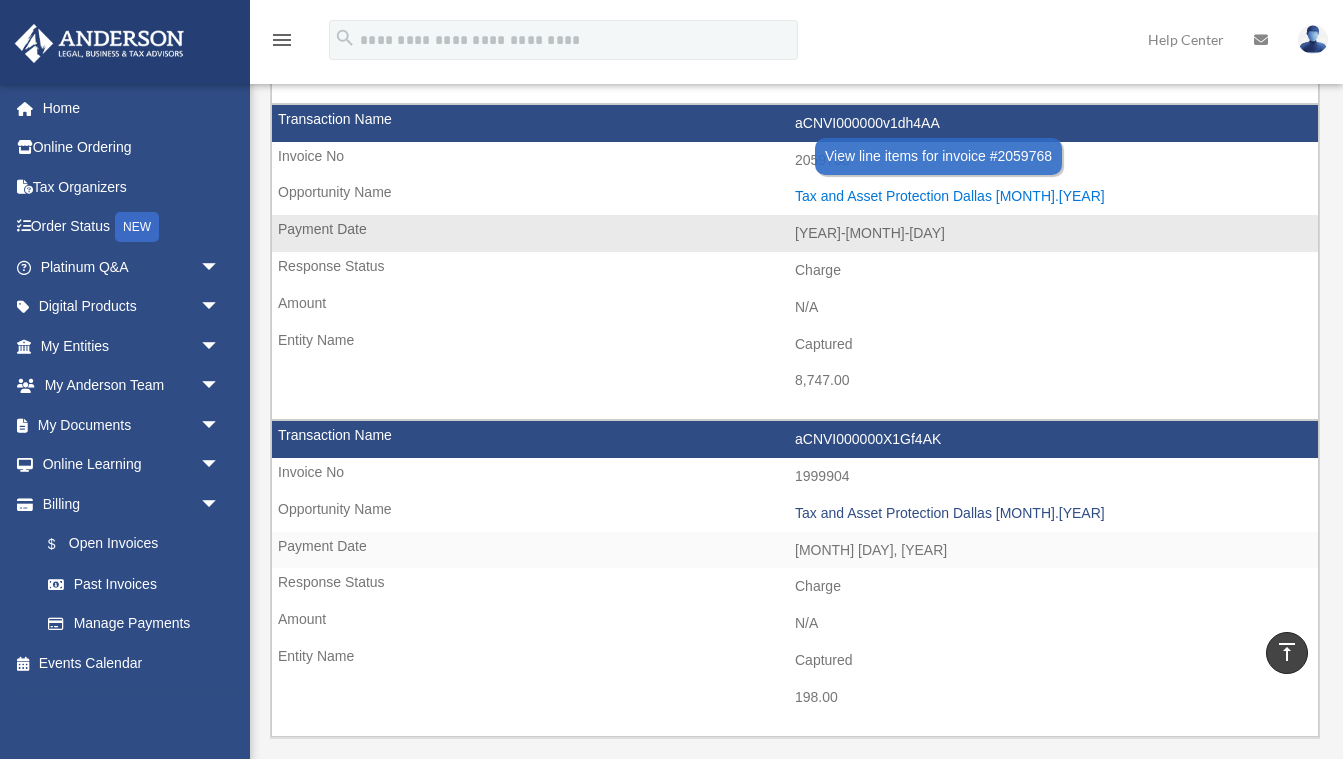 click on "Tax and Asset Protection Dallas [MONTH].[YEAR]" at bounding box center [1051, 196] 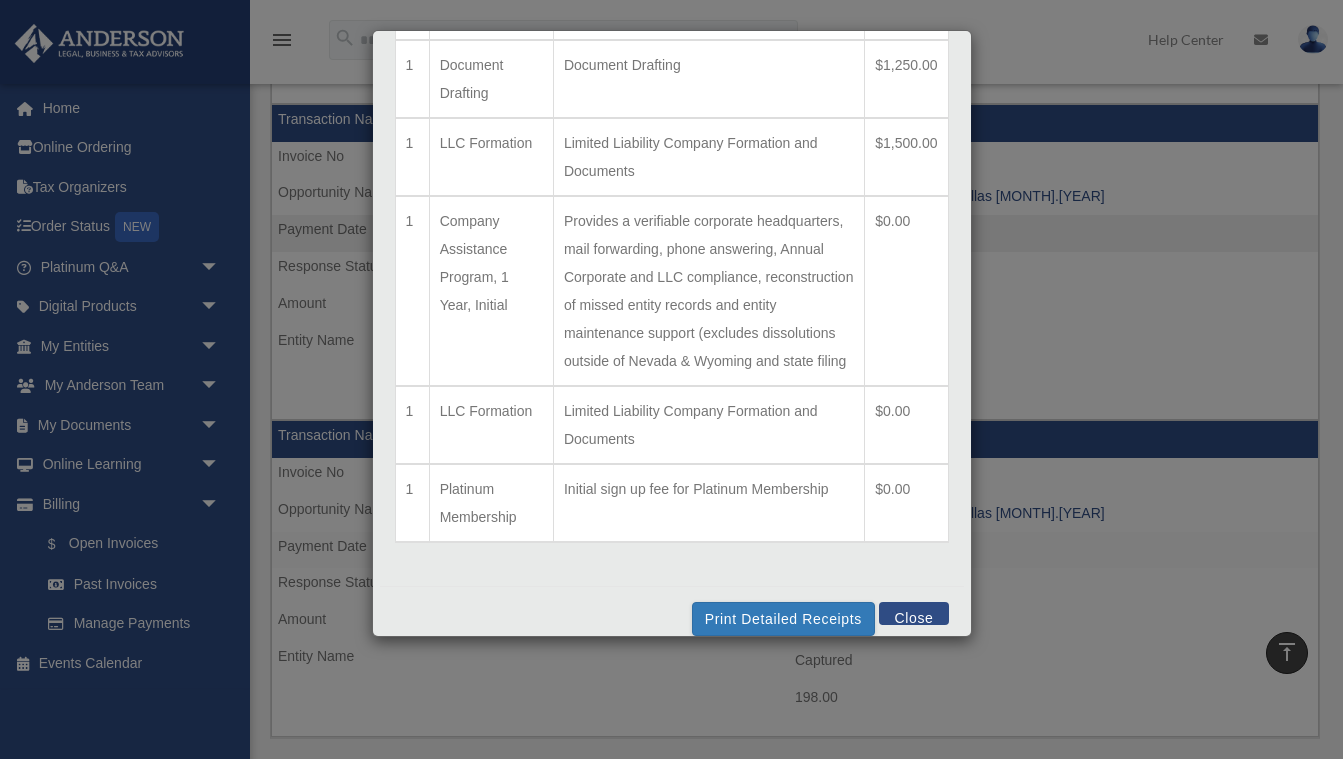 scroll, scrollTop: 345, scrollLeft: 0, axis: vertical 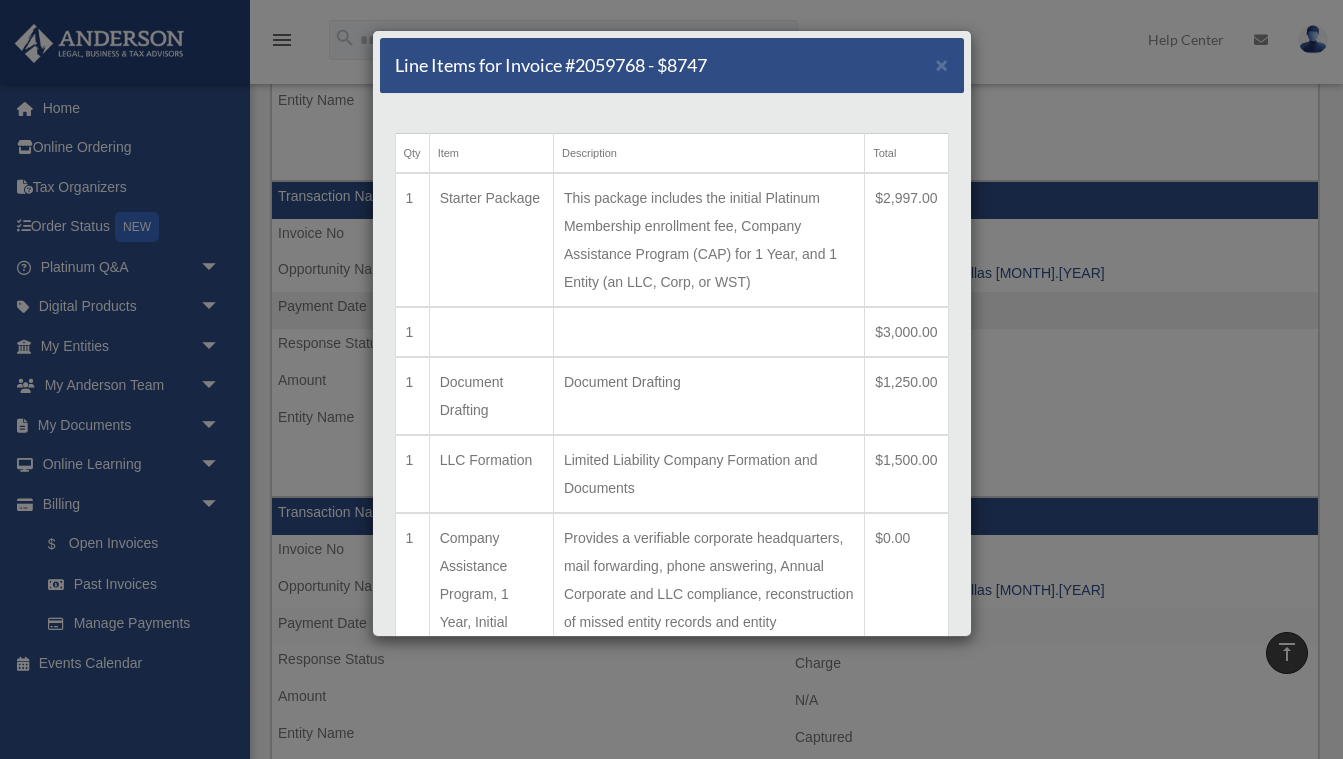 click on "Line Items for Invoice #2059768  - $8747
×
Qty Item Description Total  1   Starter Package   This package includes the initial Platinum Membership enrollment fee, Company Assistance Program (CAP) for 1 Year, and 1 Entity (an LLC, Corp, or WST)   $2,997.00   1         $3,000.00   1   Document Drafting   Document Drafting   $1,250.00   1   LLC Formation   Limited Liability Company Formation and Documents   $1,500.00   1   Company Assistance Program, 1 Year, Initial   Provides a verifiable corporate headquarters, mail forwarding, phone answering, Annual Corporate and LLC compliance, reconstruction of missed entity records and entity maintenance support (excludes dissolutions outside of Nevada & Wyoming and state filing   $0.00   1   LLC Formation   Limited Liability Company Formation and Documents   $0.00   1   Platinum Membership   $0.00
Close" at bounding box center [671, 379] 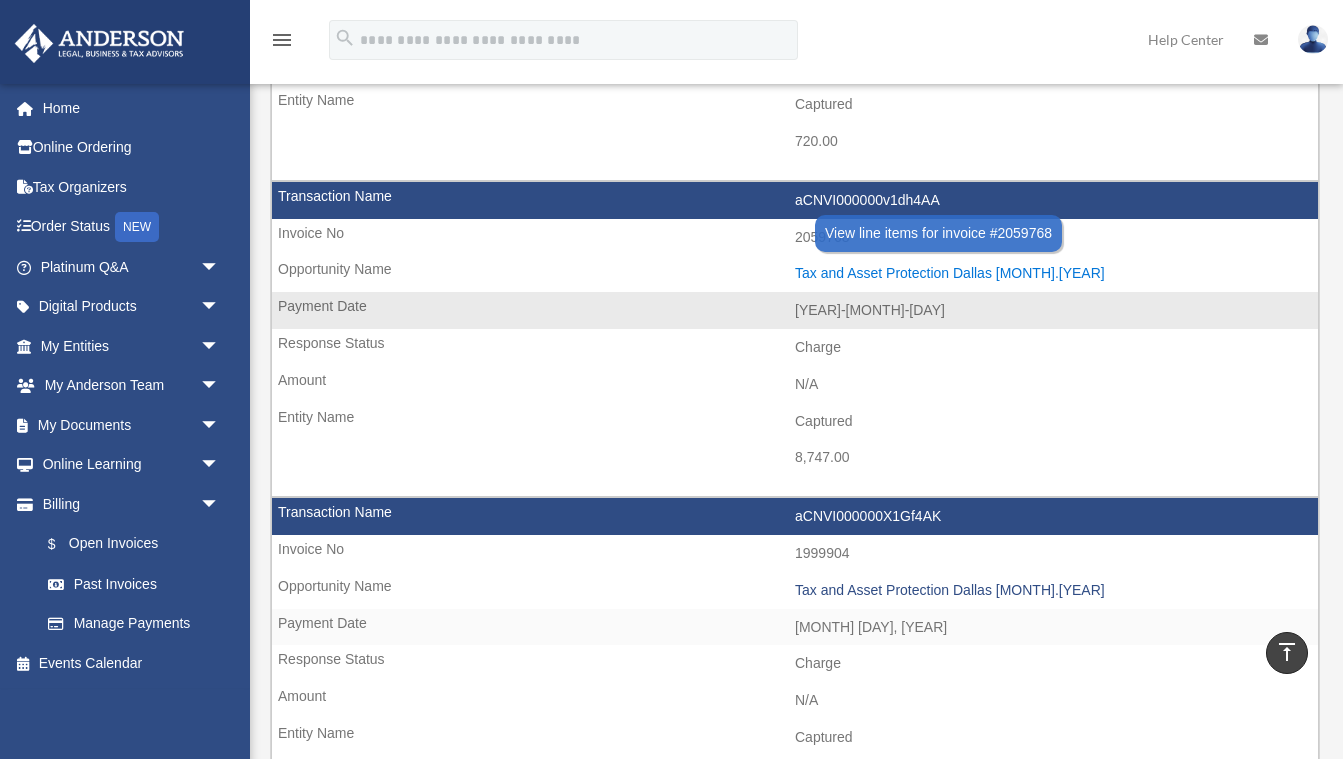 click on "Tax and Asset Protection Dallas [MONTH].[YEAR]" at bounding box center (1051, 273) 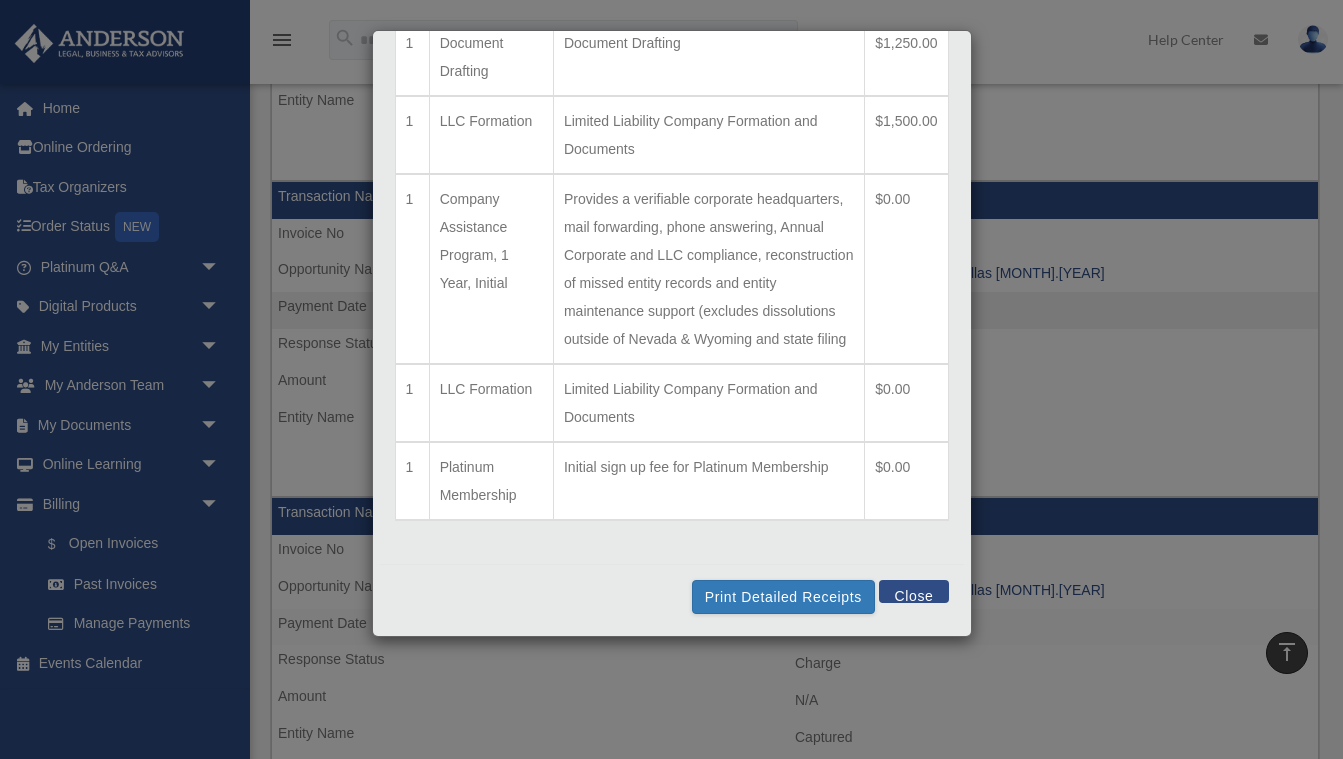 scroll, scrollTop: 339, scrollLeft: 0, axis: vertical 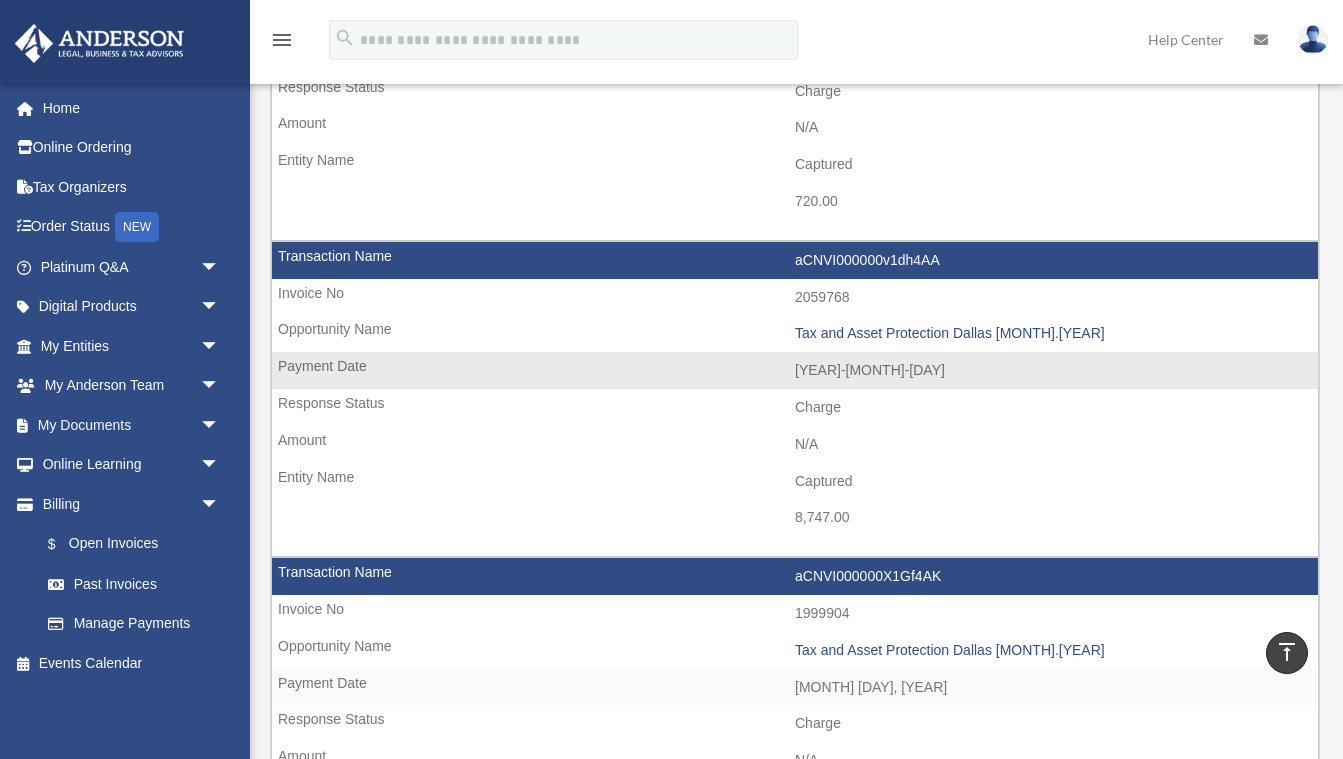 drag, startPoint x: 750, startPoint y: 272, endPoint x: 818, endPoint y: 331, distance: 90.02777 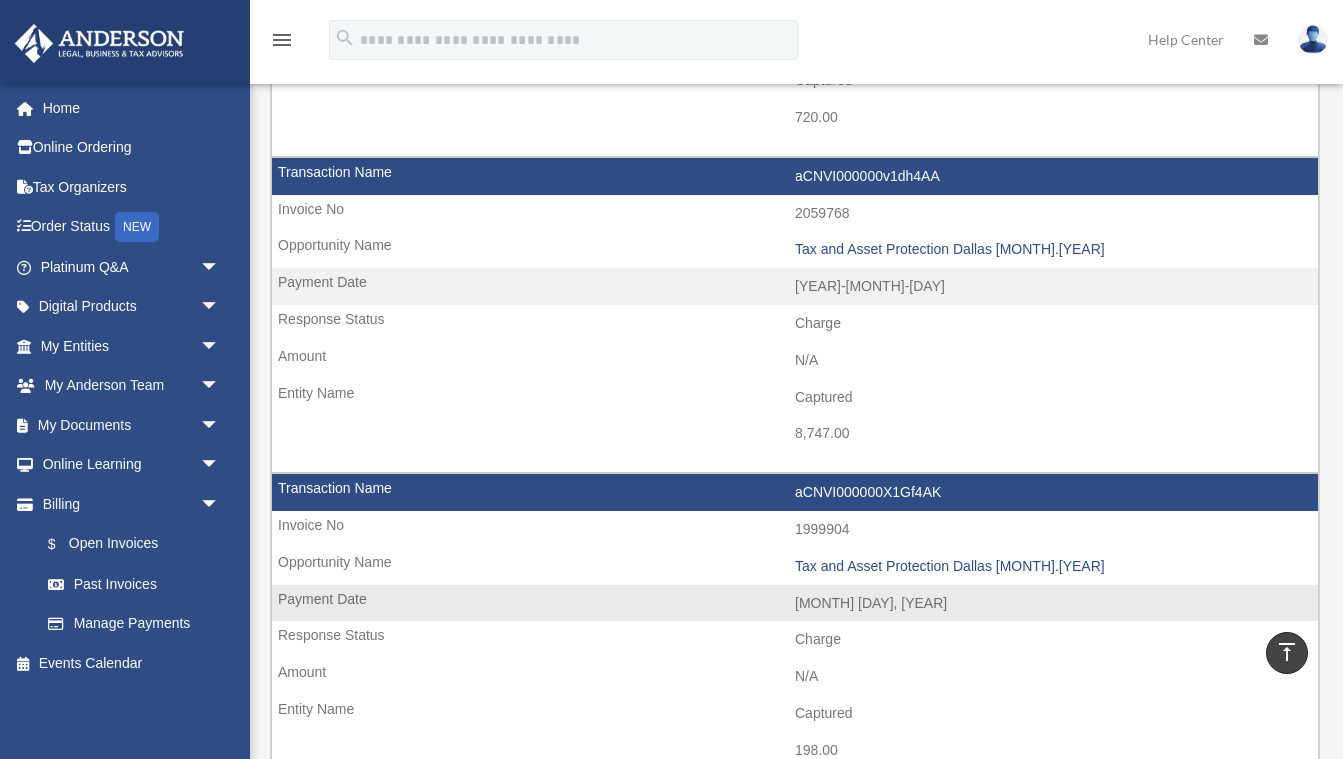 scroll, scrollTop: 2047, scrollLeft: 0, axis: vertical 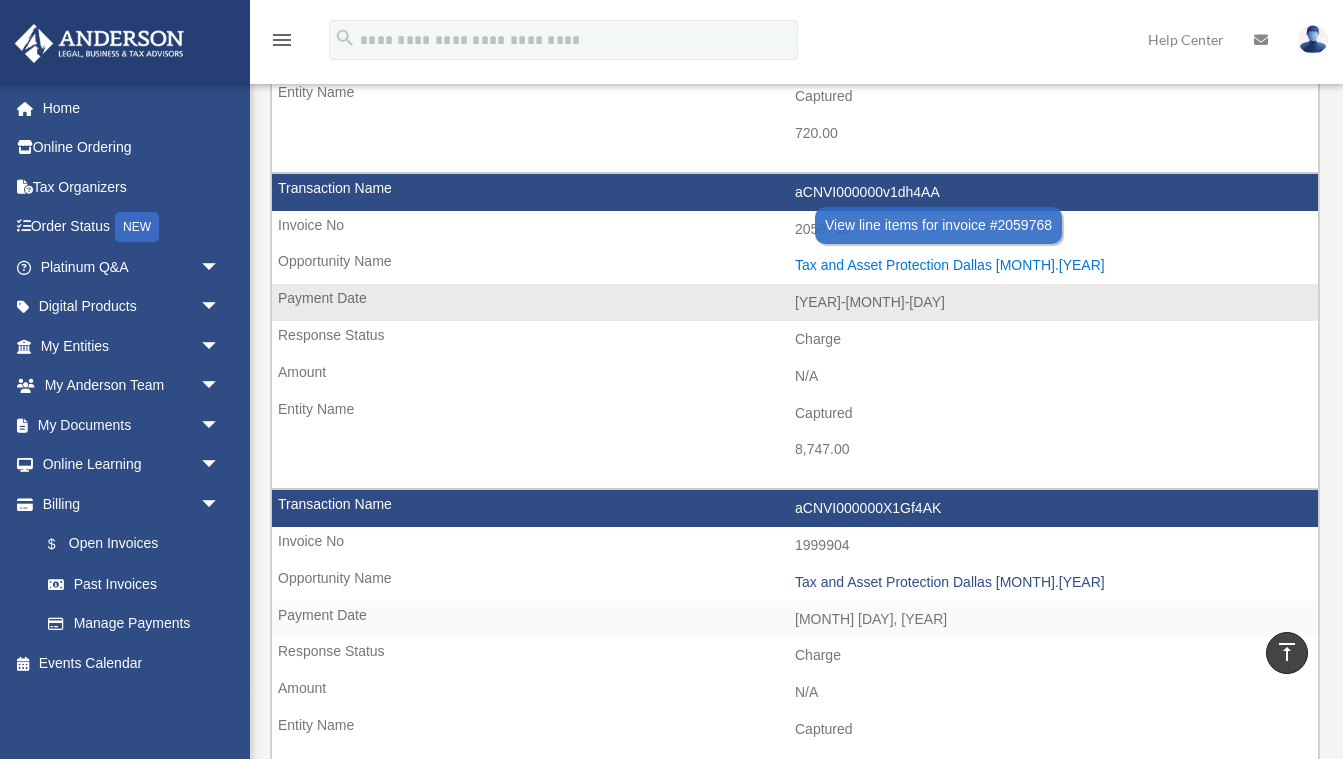 click on "Tax and Asset Protection Dallas [MONTH].[YEAR]" at bounding box center [1051, 265] 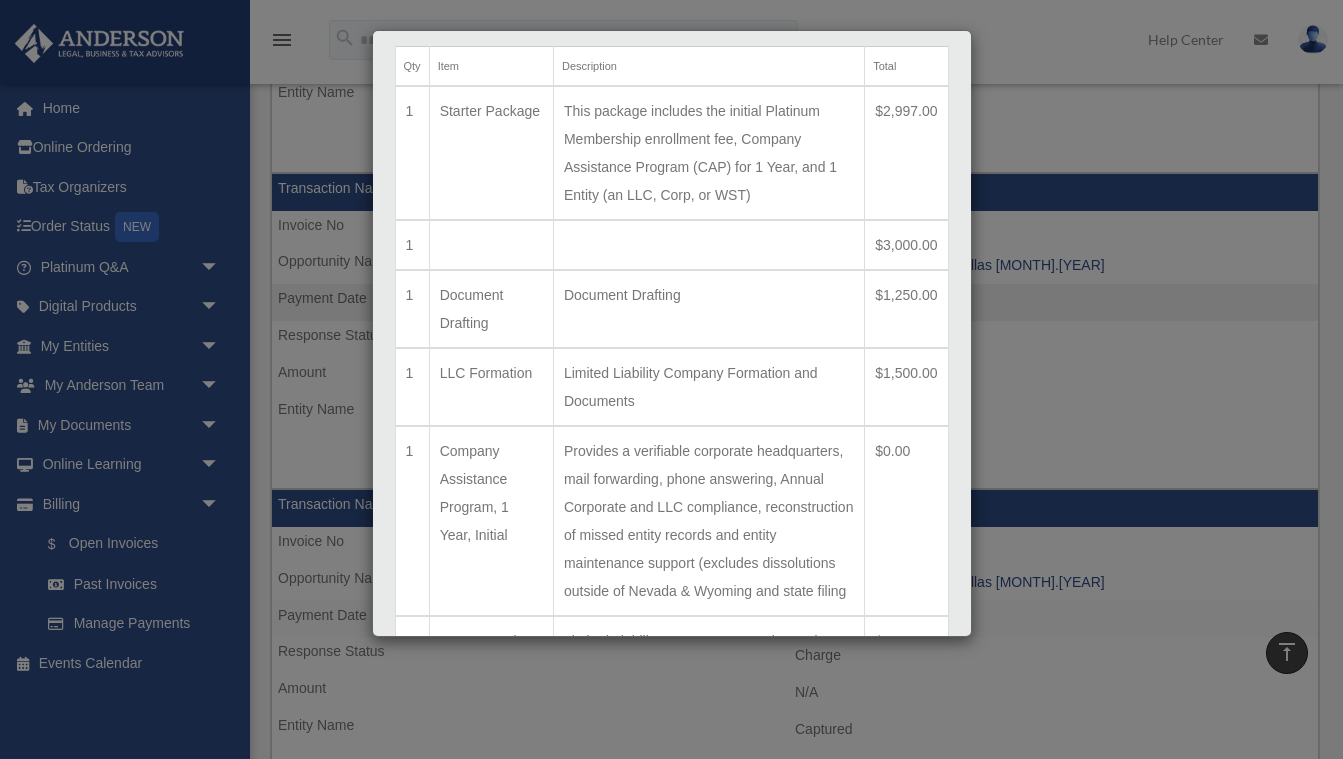 scroll, scrollTop: 92, scrollLeft: 0, axis: vertical 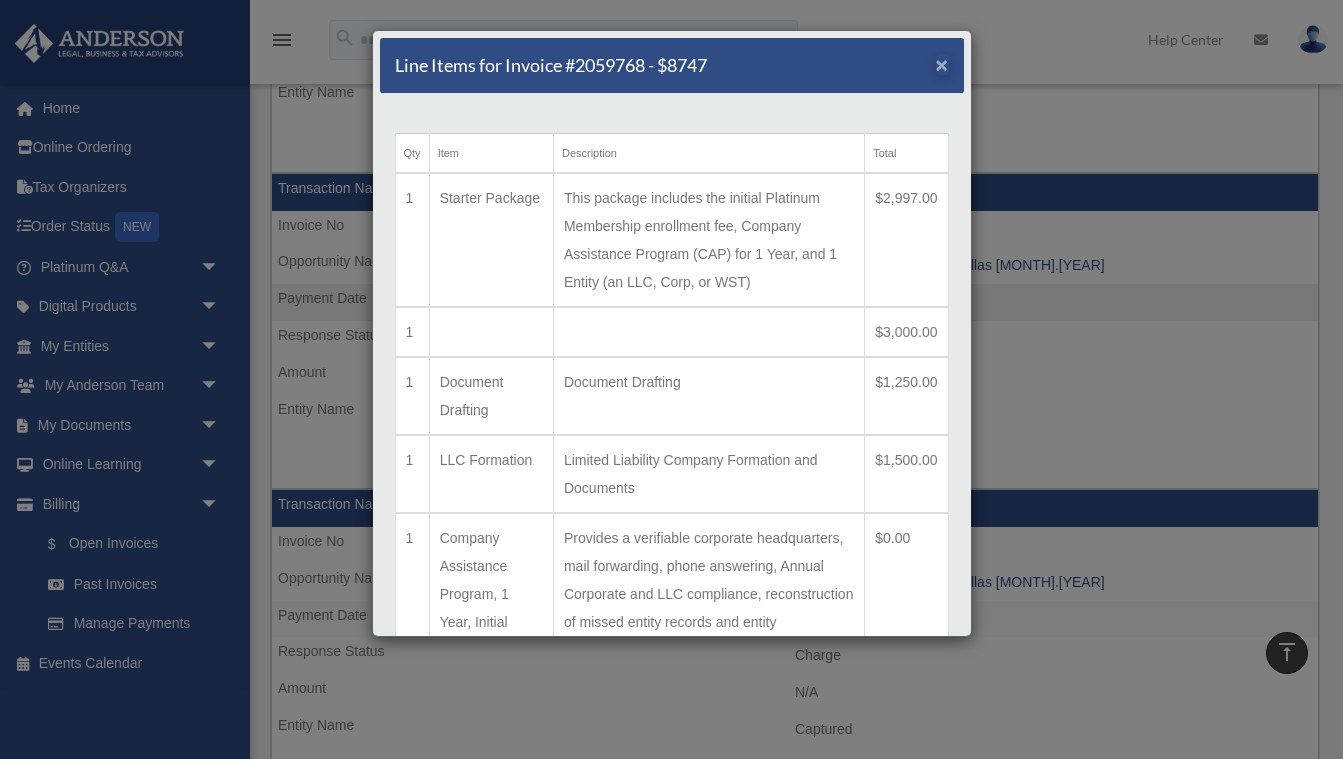 click on "×" at bounding box center (942, 64) 